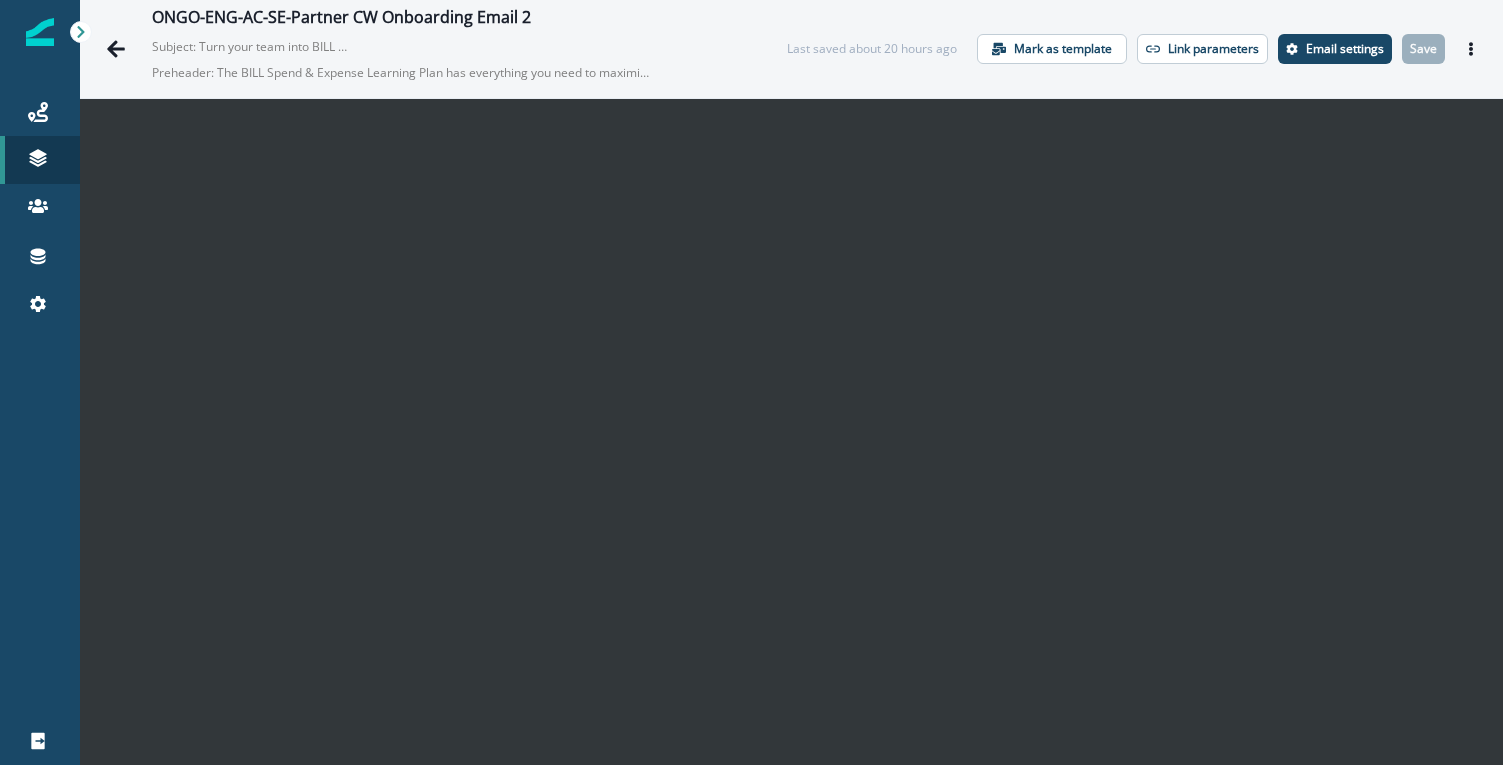 scroll, scrollTop: 0, scrollLeft: 0, axis: both 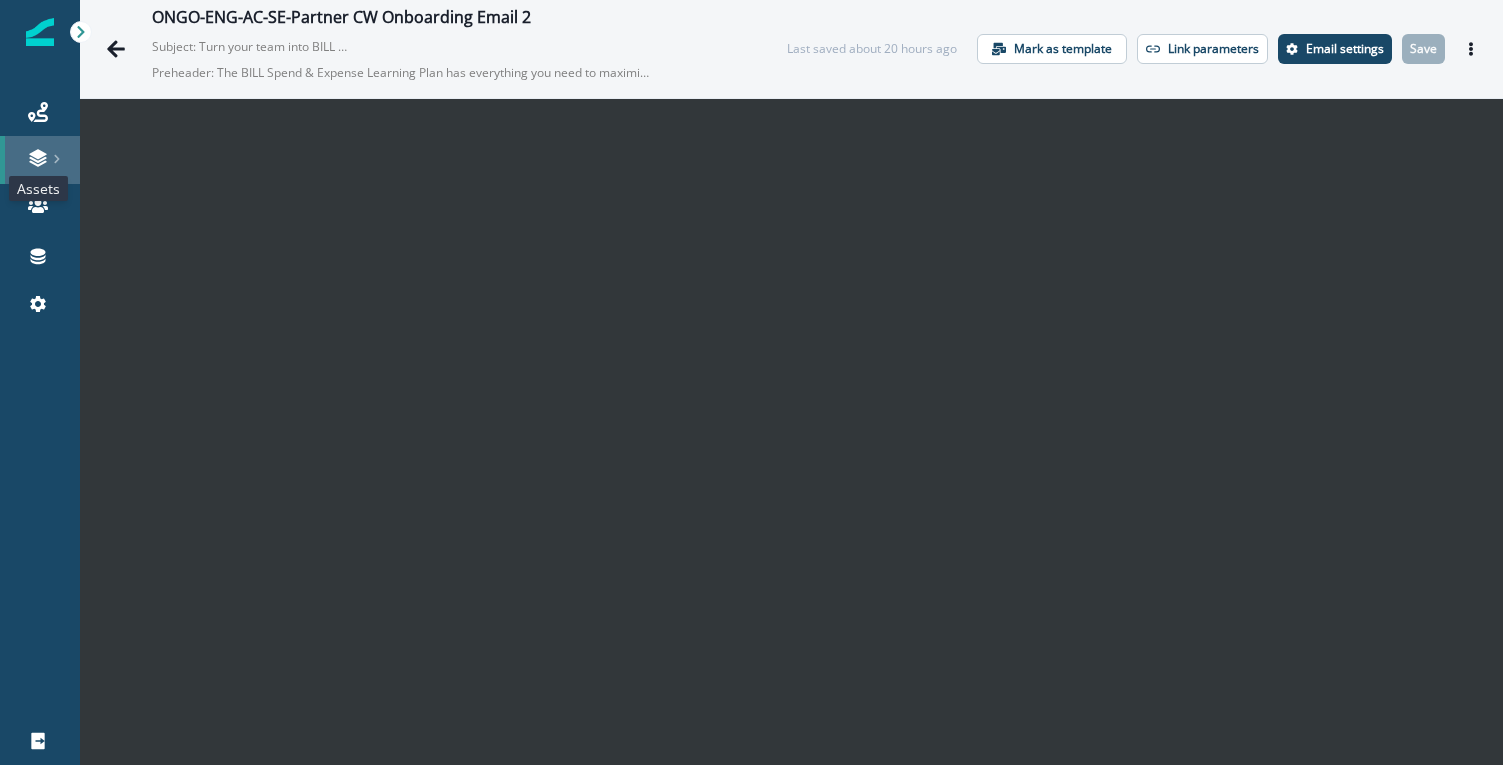 click 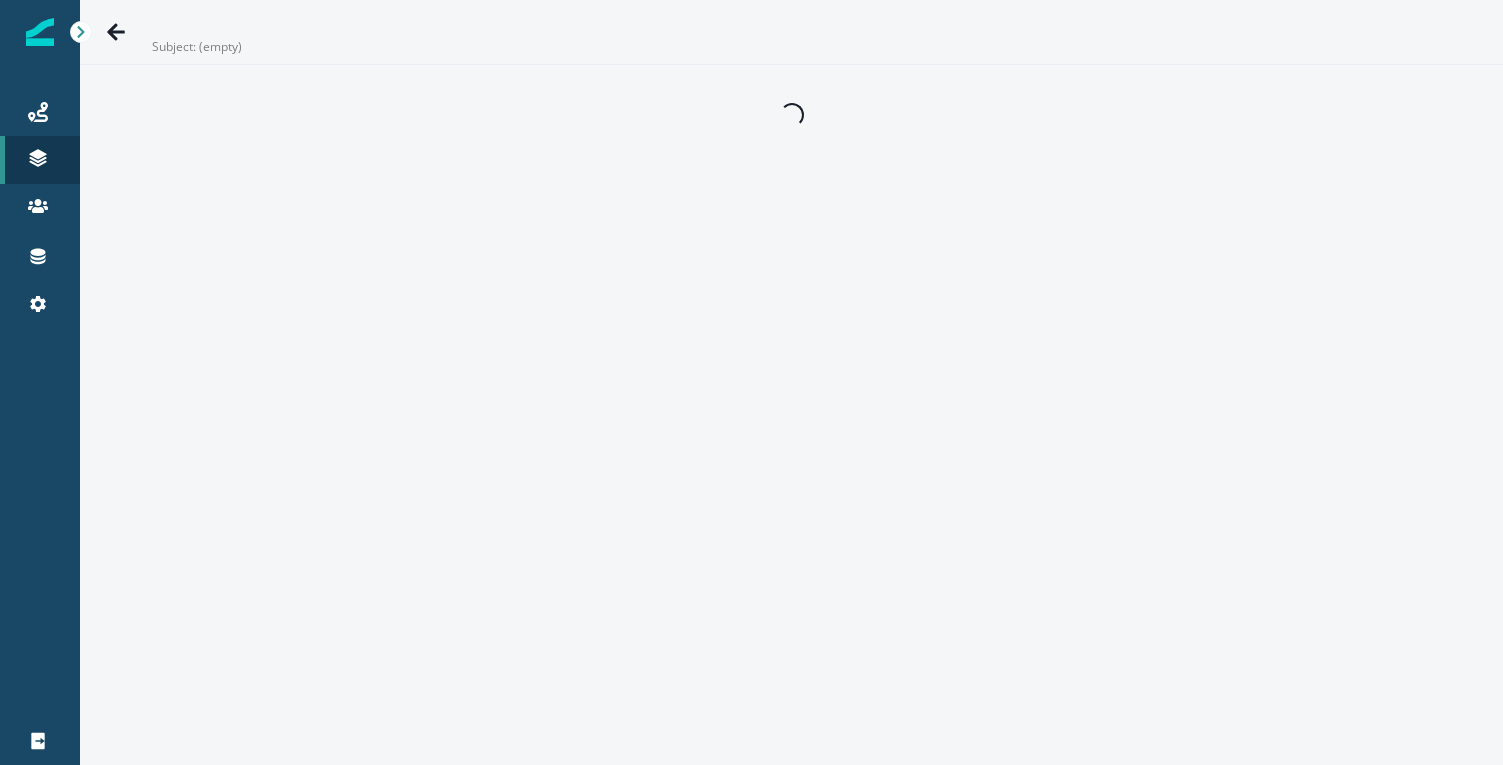scroll, scrollTop: 0, scrollLeft: 0, axis: both 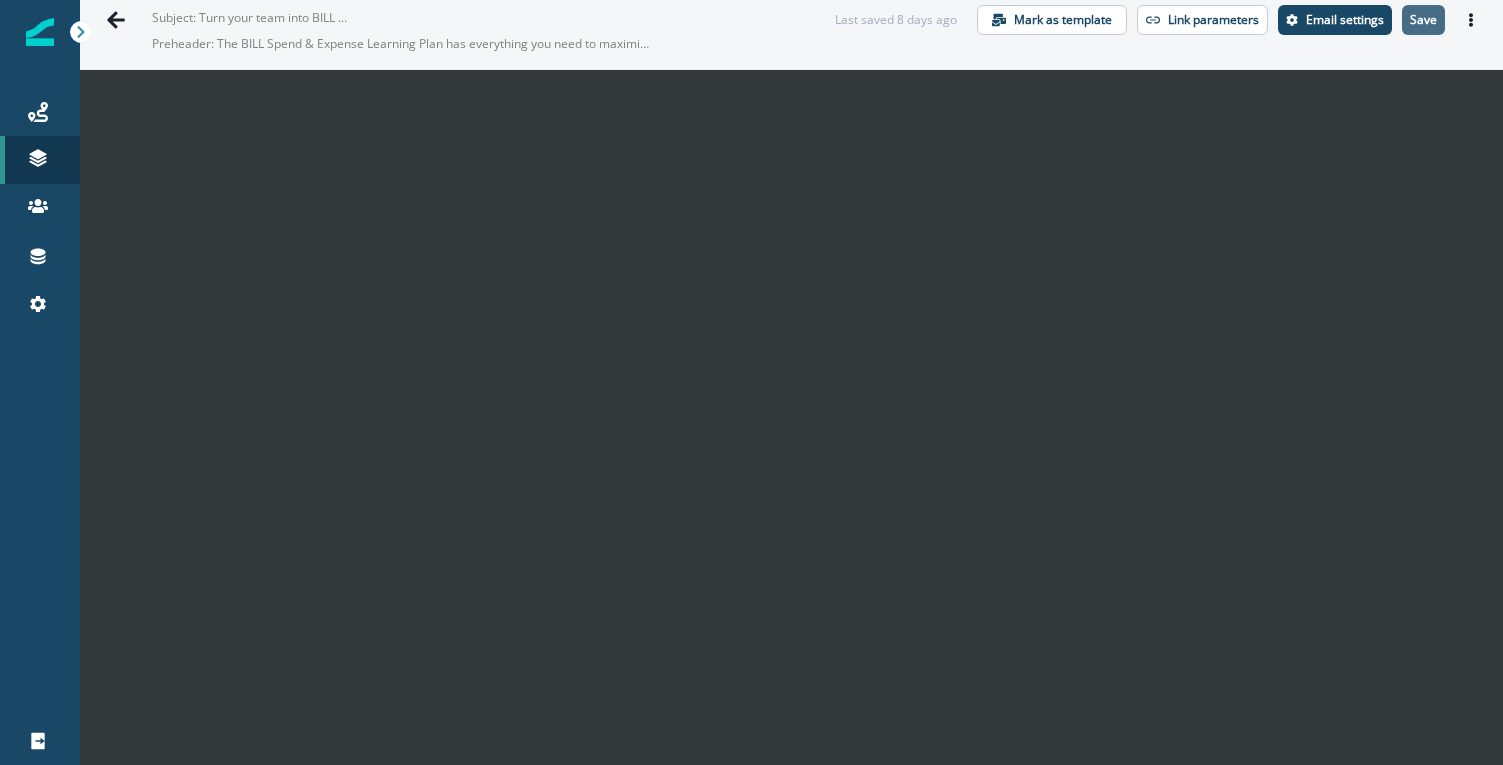 click on "Save" at bounding box center (1423, 20) 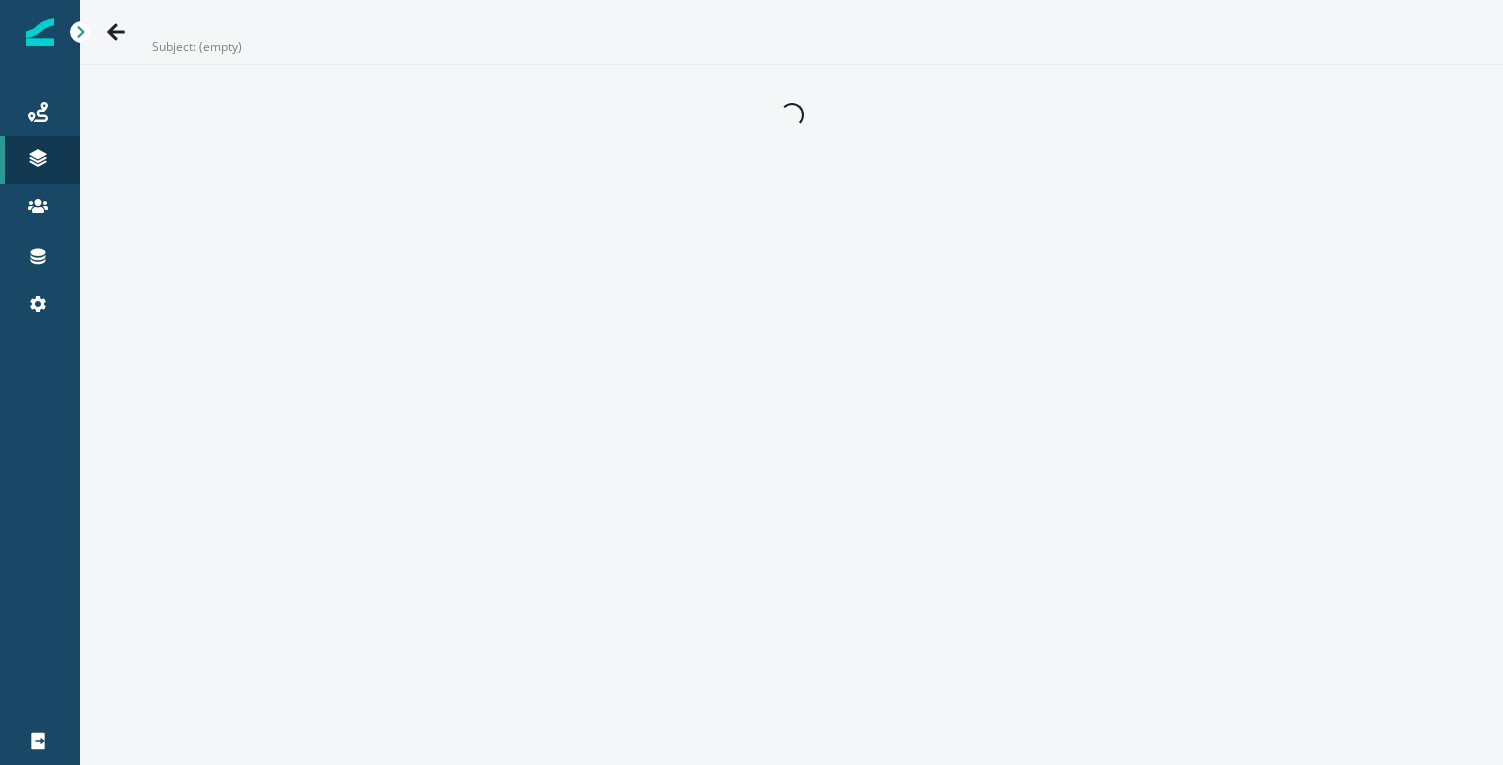 scroll, scrollTop: 0, scrollLeft: 0, axis: both 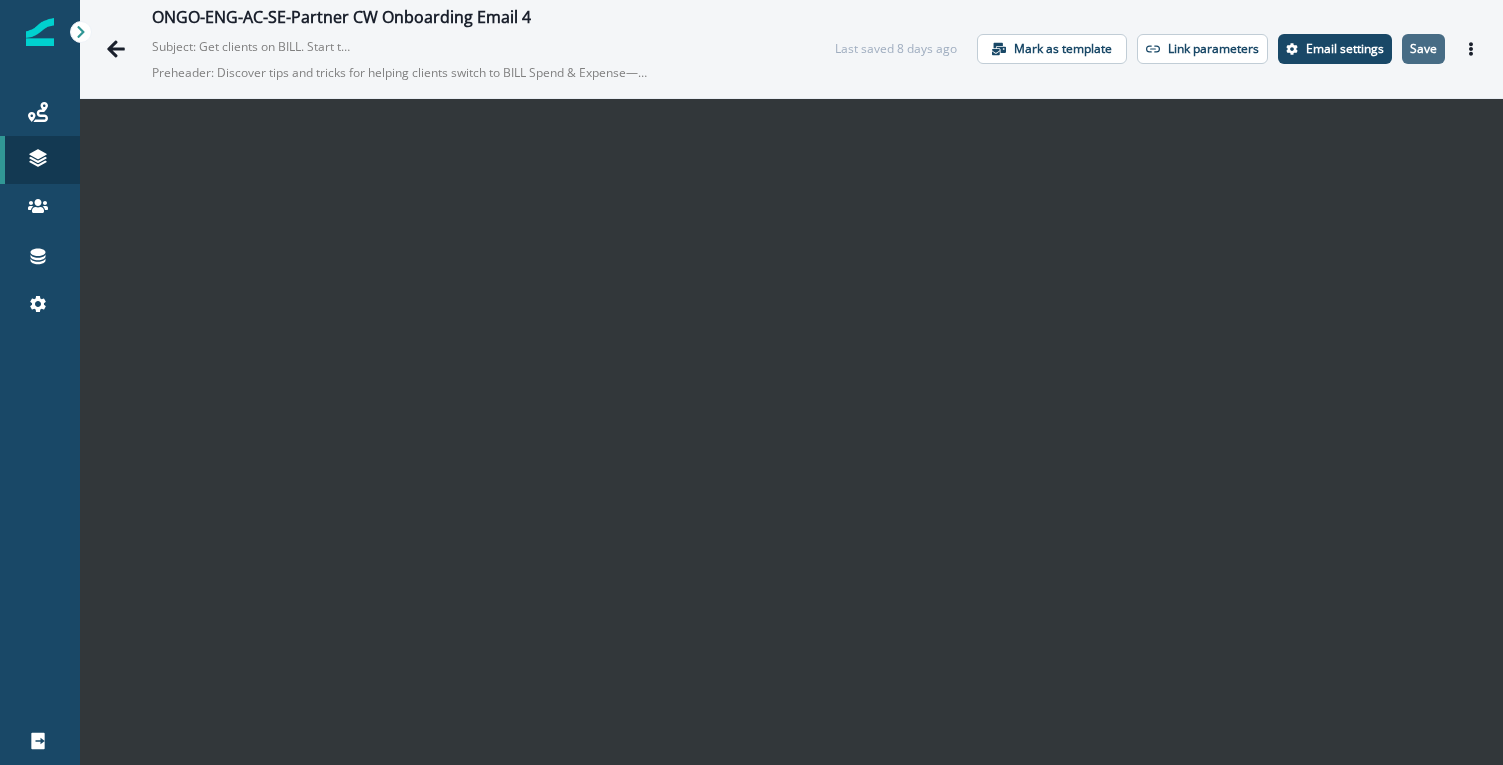 click on "Save" at bounding box center [1423, 49] 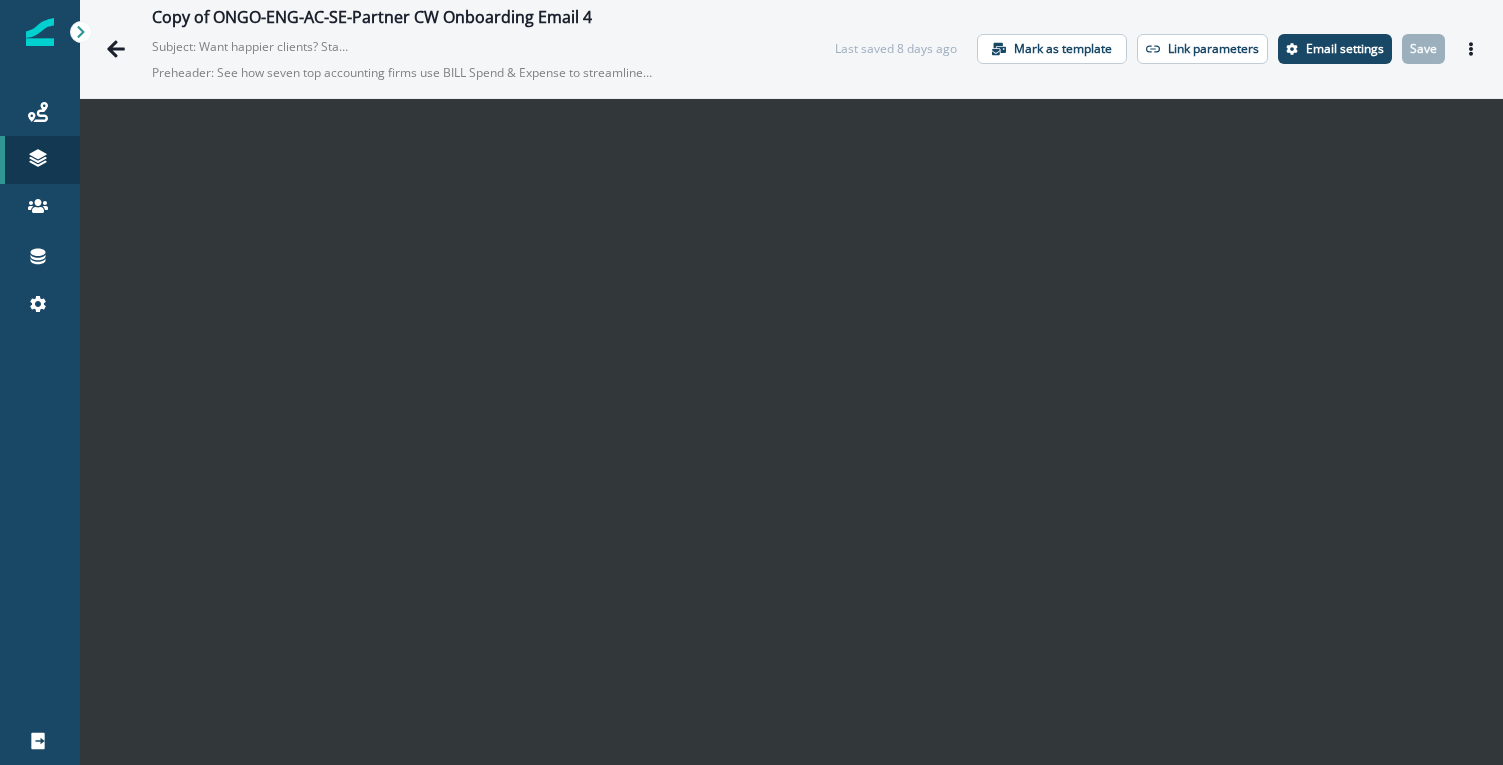 scroll, scrollTop: 0, scrollLeft: 0, axis: both 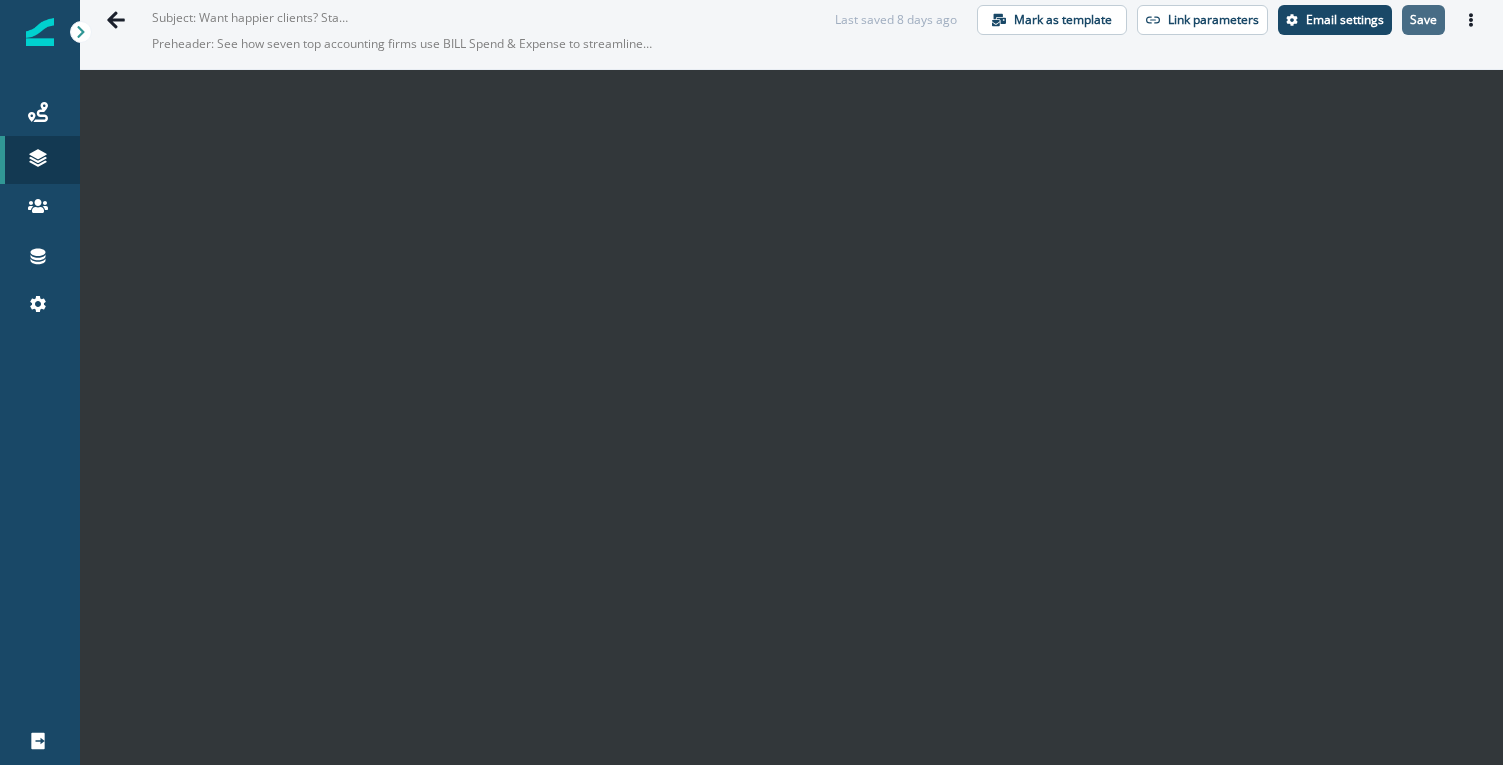 click on "Save" at bounding box center [1423, 20] 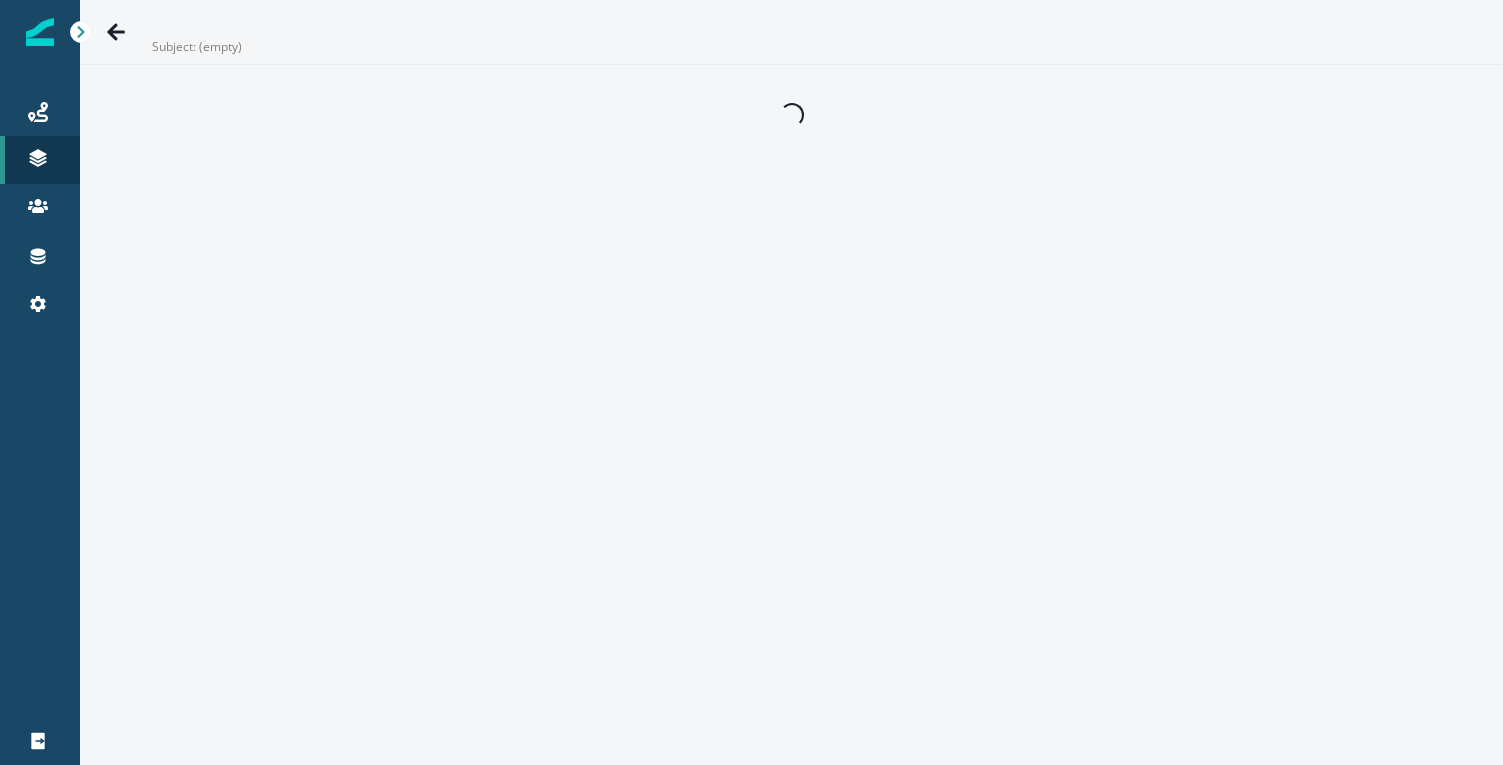 scroll, scrollTop: 0, scrollLeft: 0, axis: both 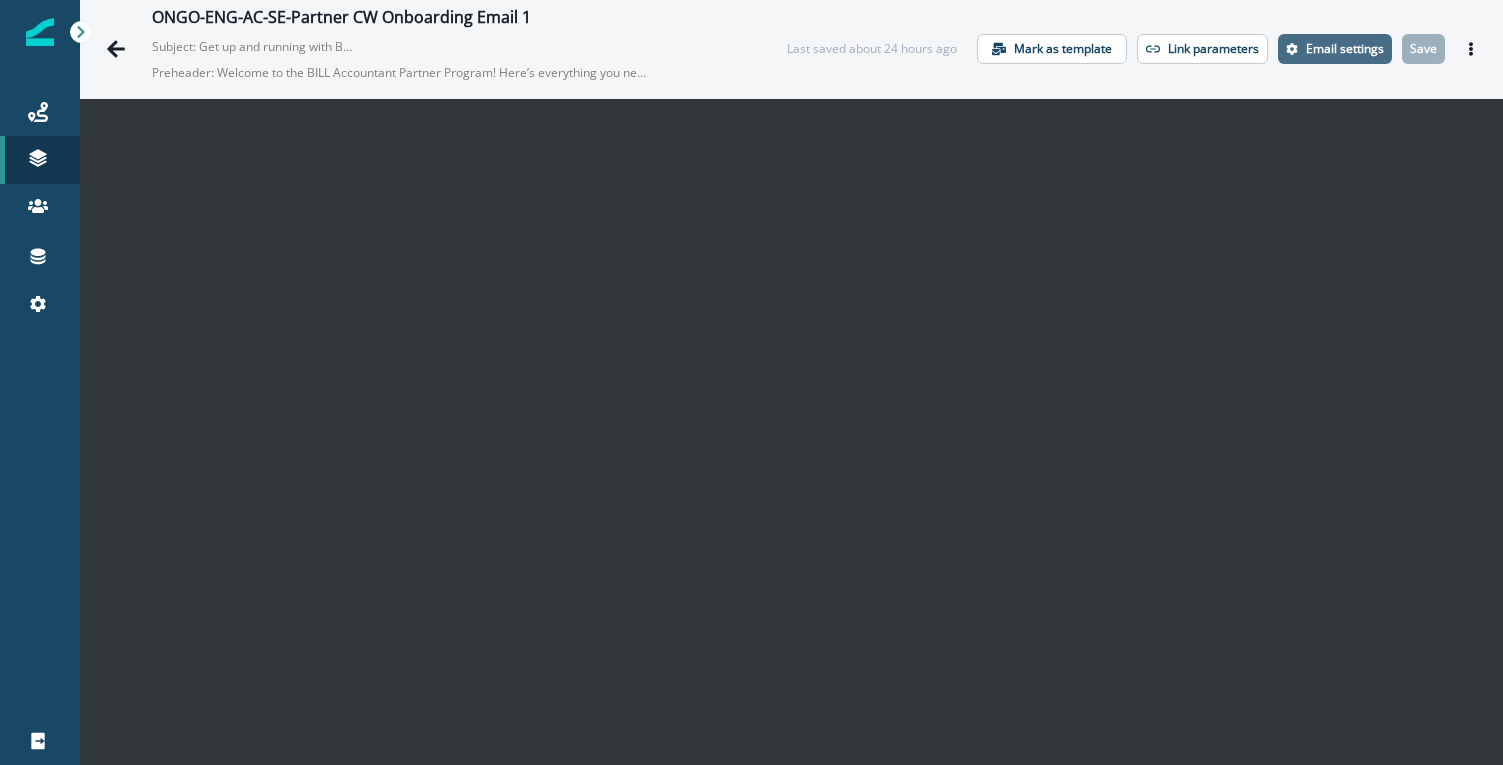 click on "Email settings" at bounding box center (1345, 49) 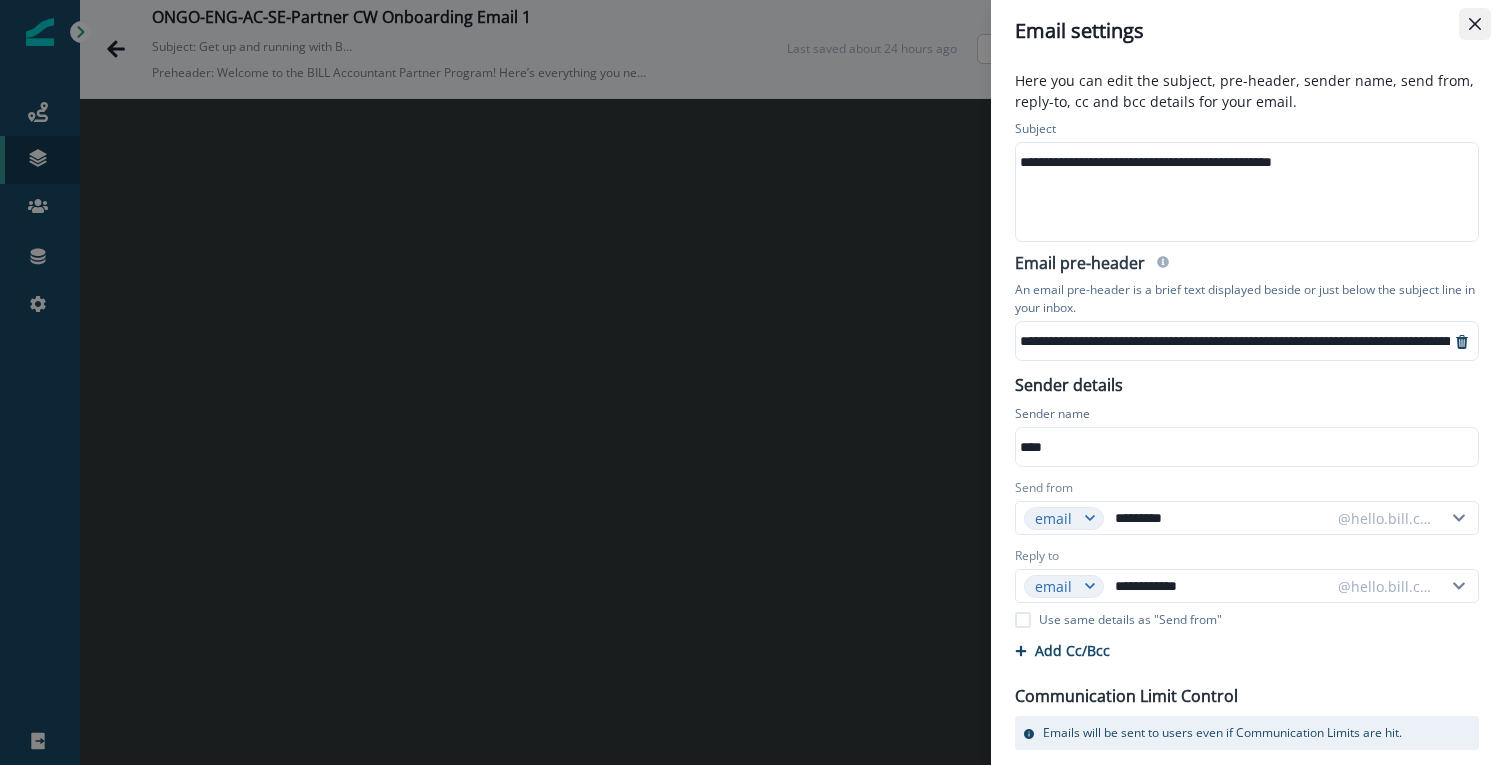 click 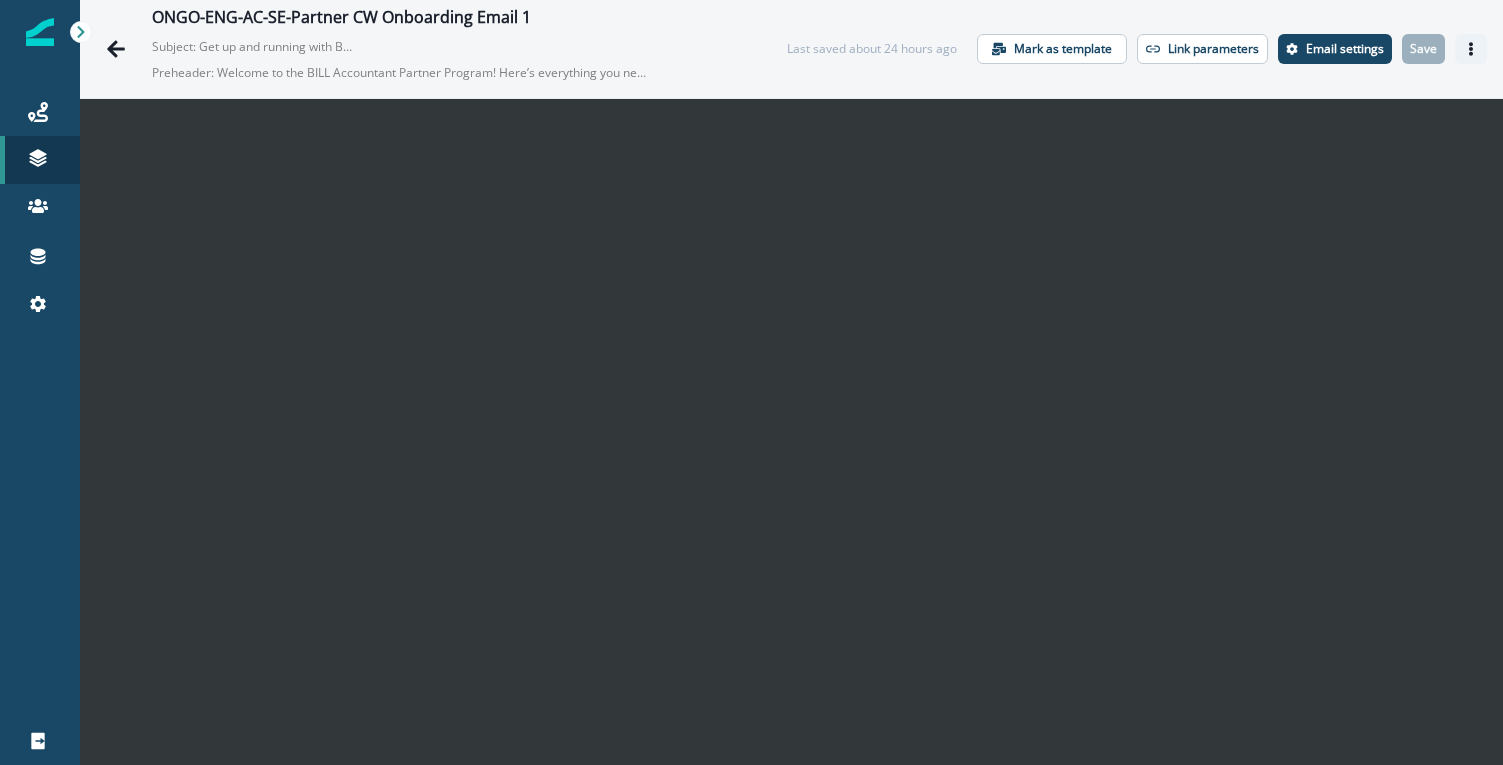 click at bounding box center [1471, 49] 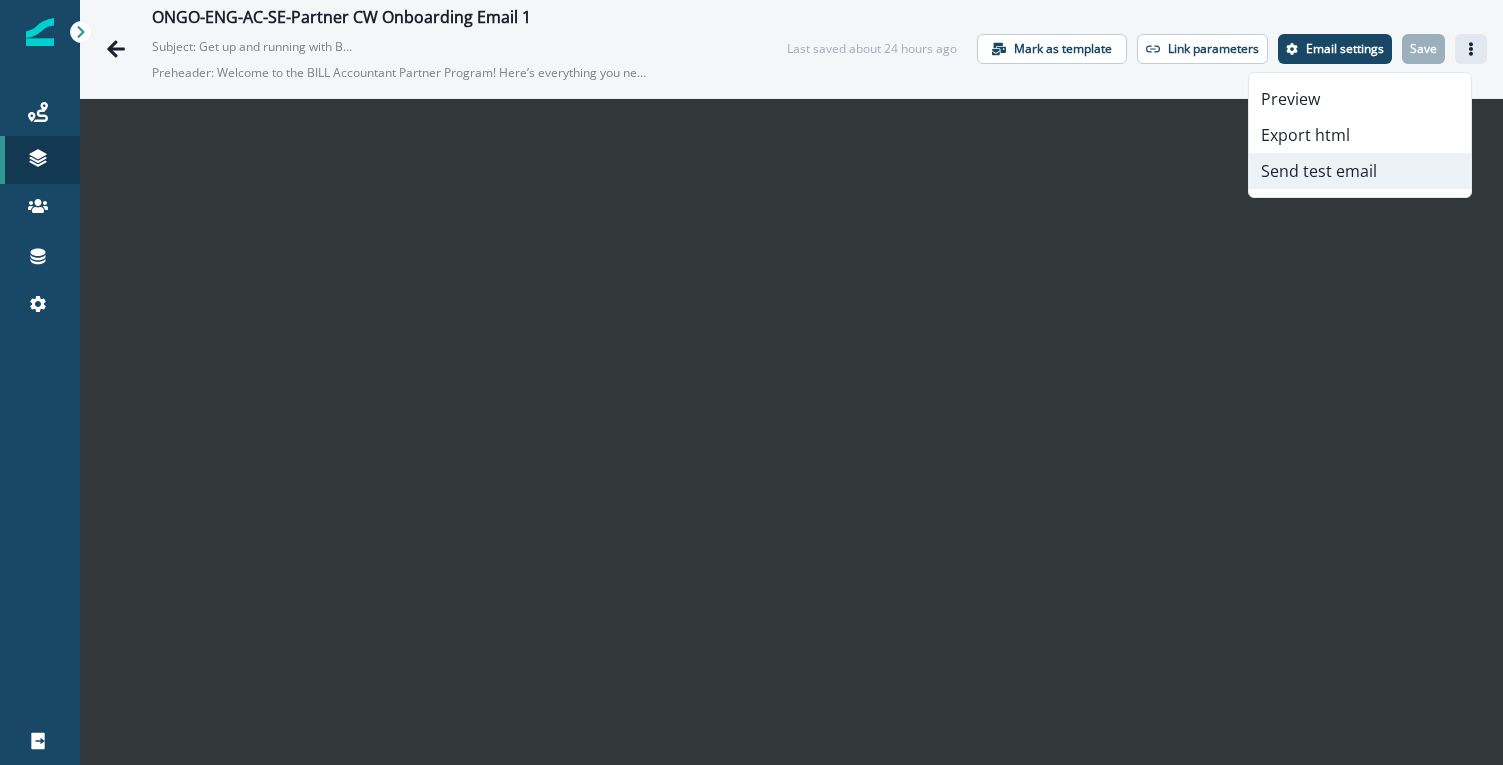 click on "Send test email" at bounding box center (1360, 171) 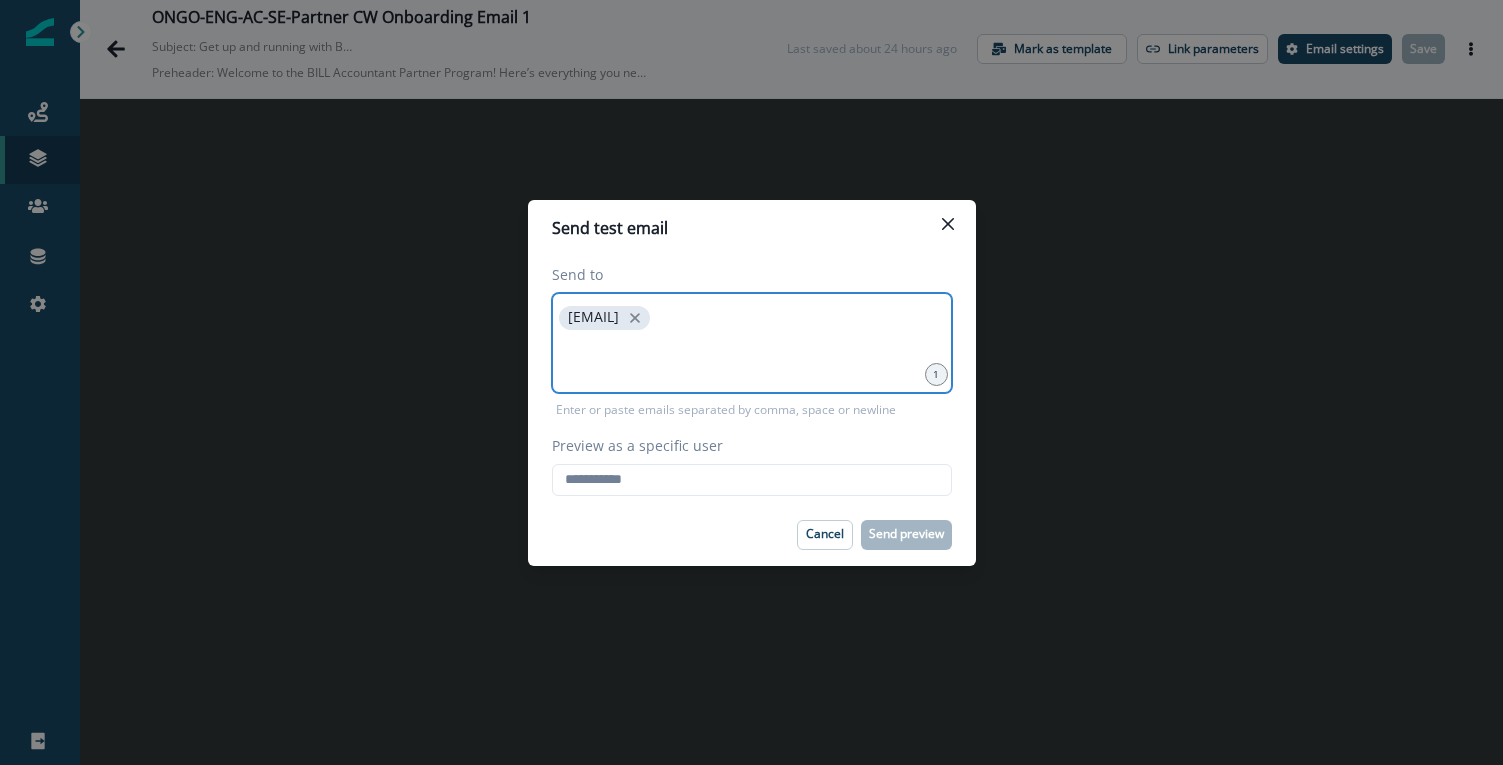 click at bounding box center (752, 359) 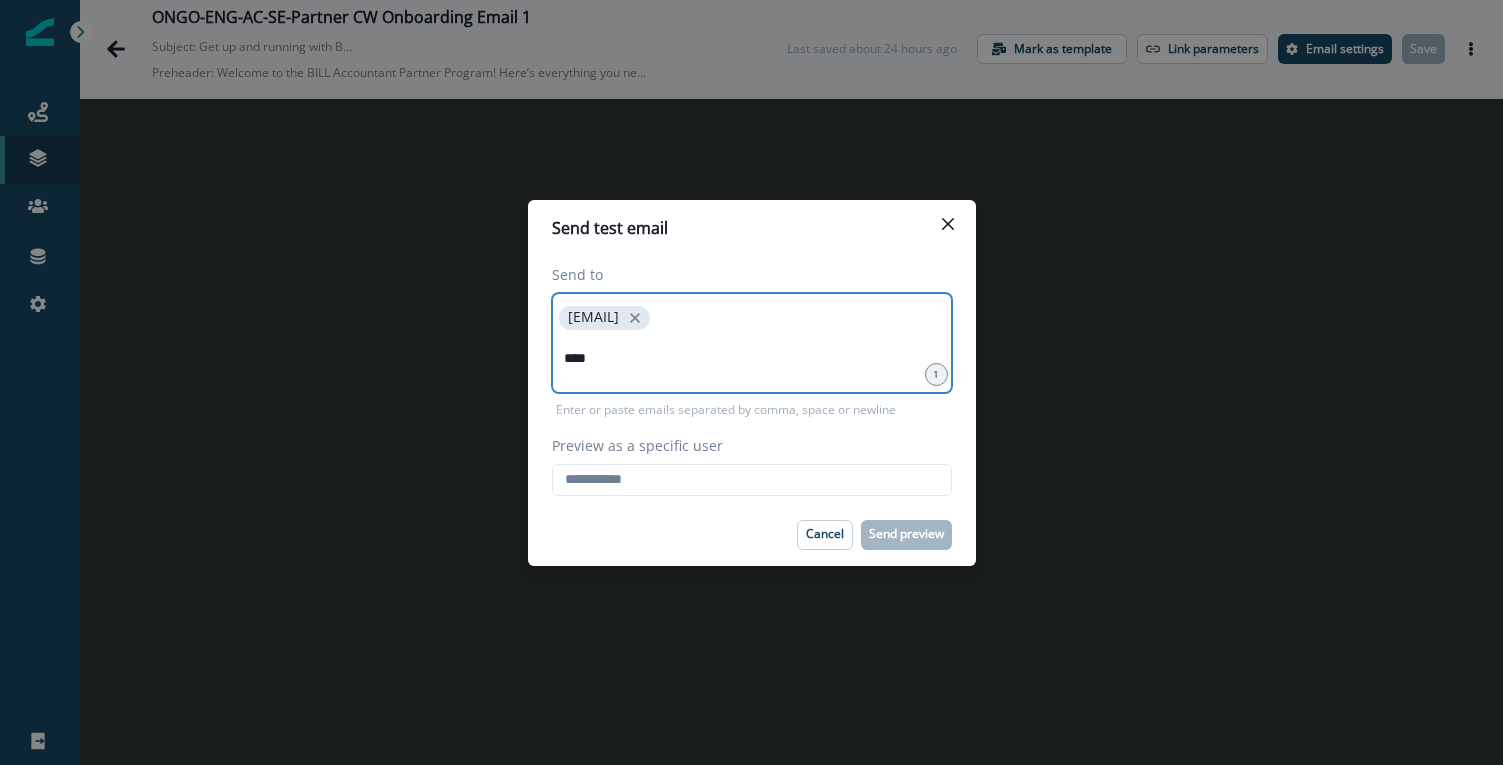 type on "****" 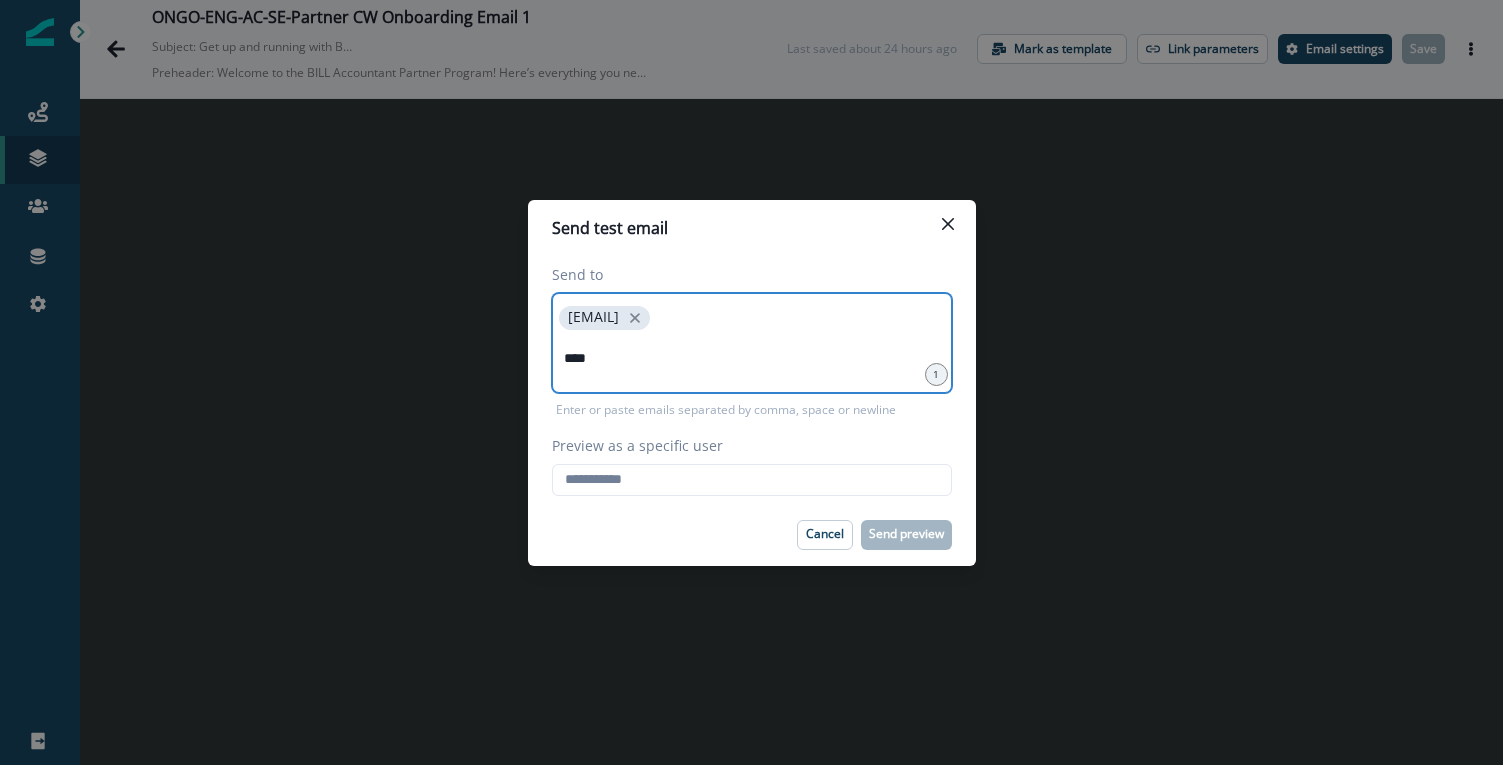 click on "****" at bounding box center [752, 359] 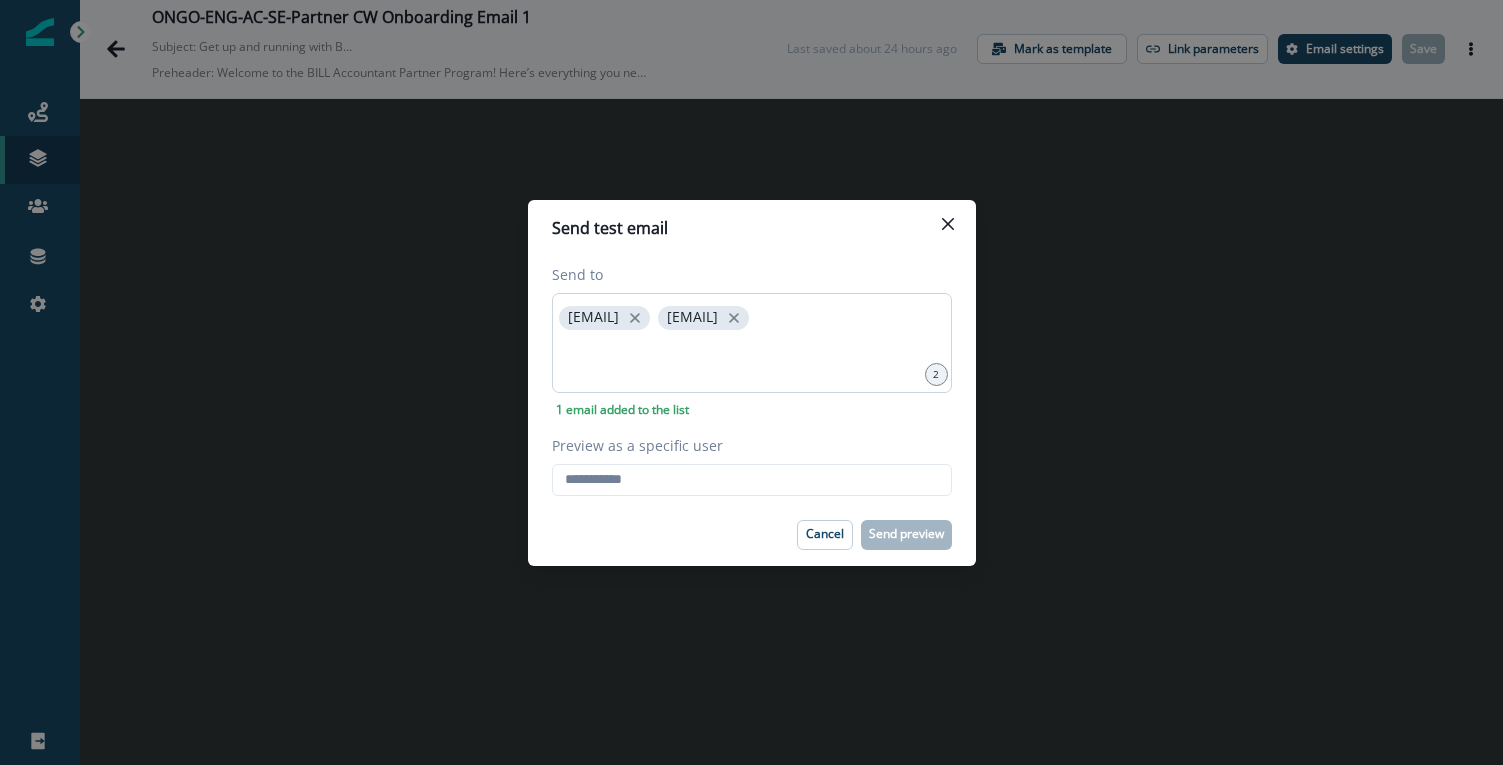 click on "makenzie.owen@hq.bill.com jklein@hq.bill.com" at bounding box center (752, 343) 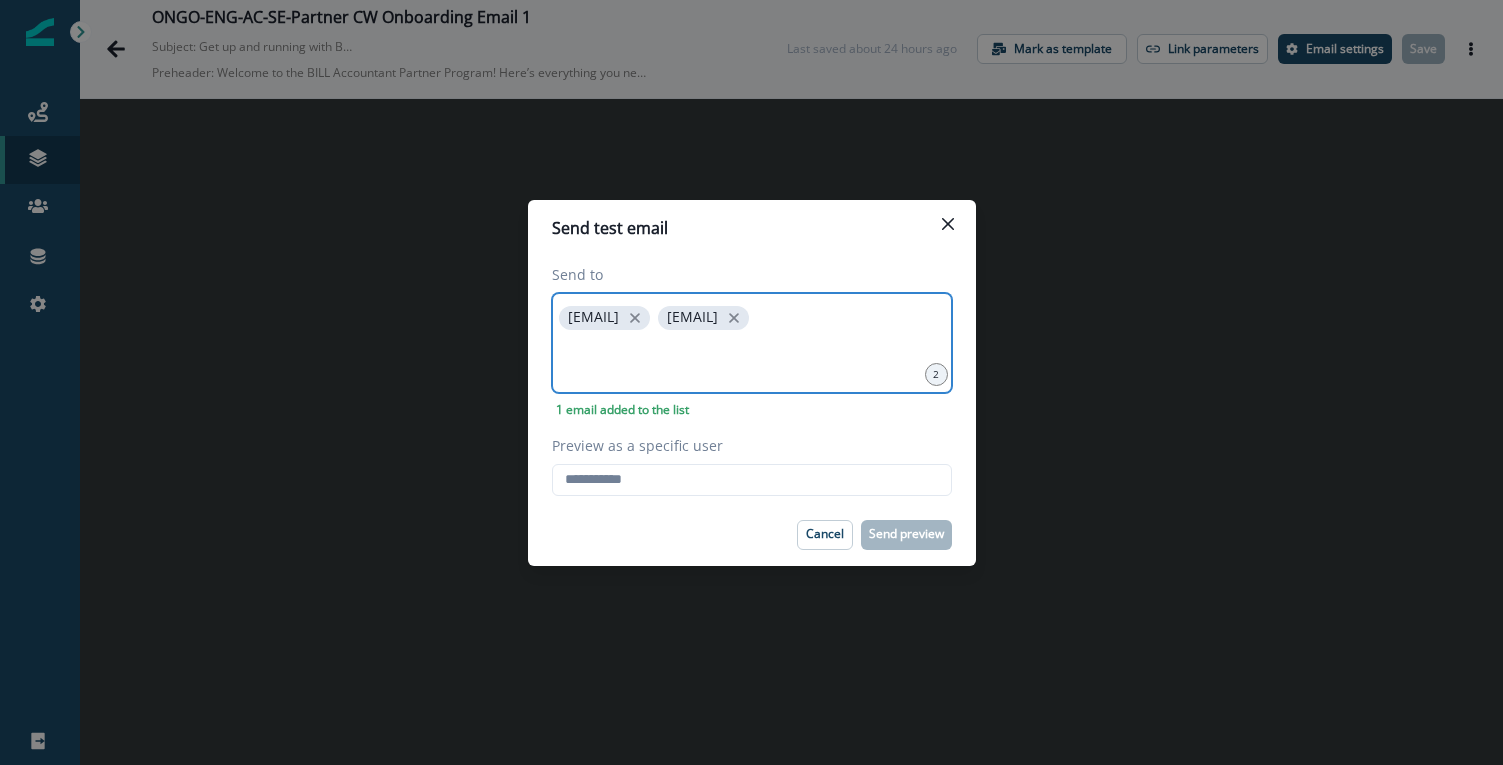 drag, startPoint x: 677, startPoint y: 382, endPoint x: 562, endPoint y: 342, distance: 121.75796 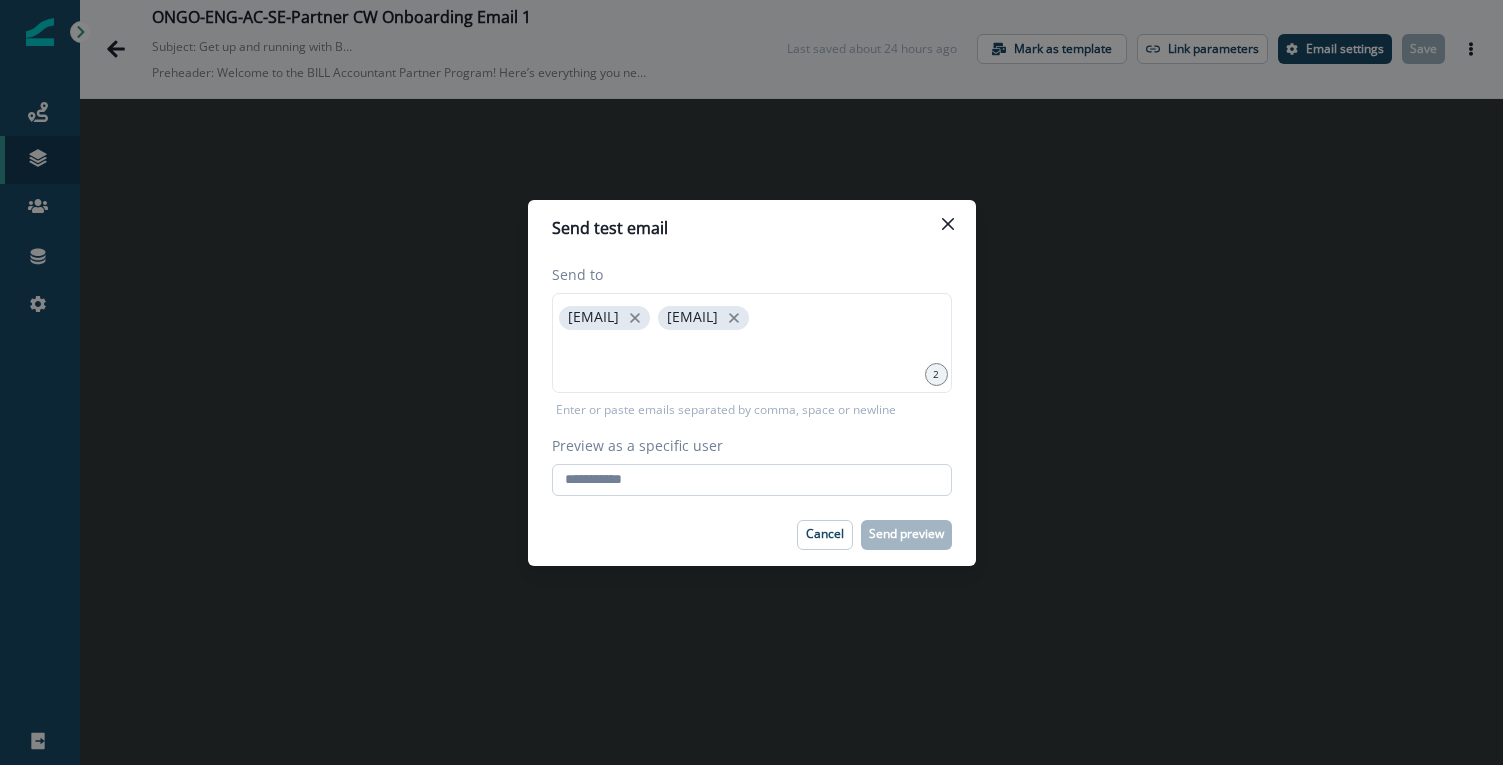 click on "Preview as a specific user" at bounding box center (752, 480) 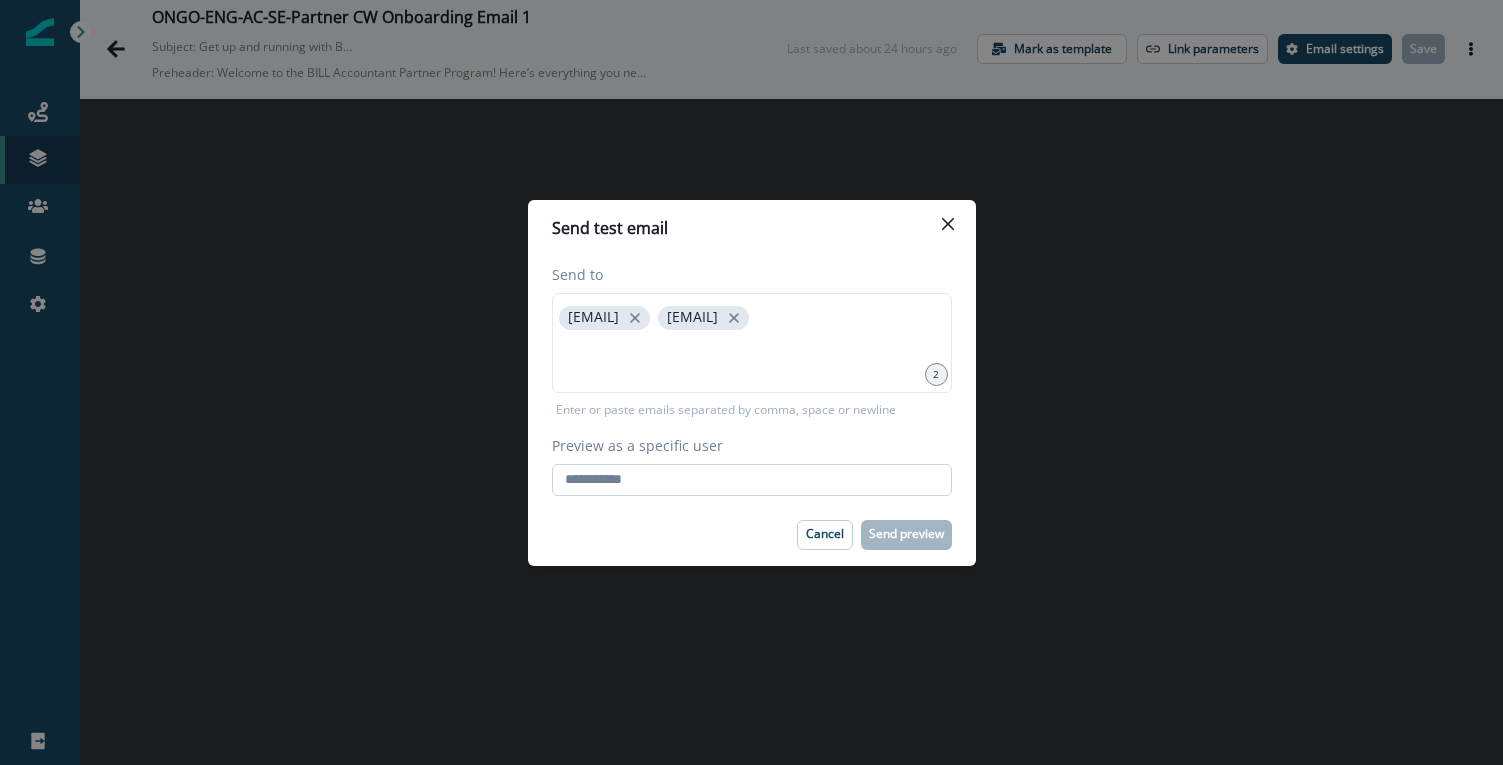type on "**********" 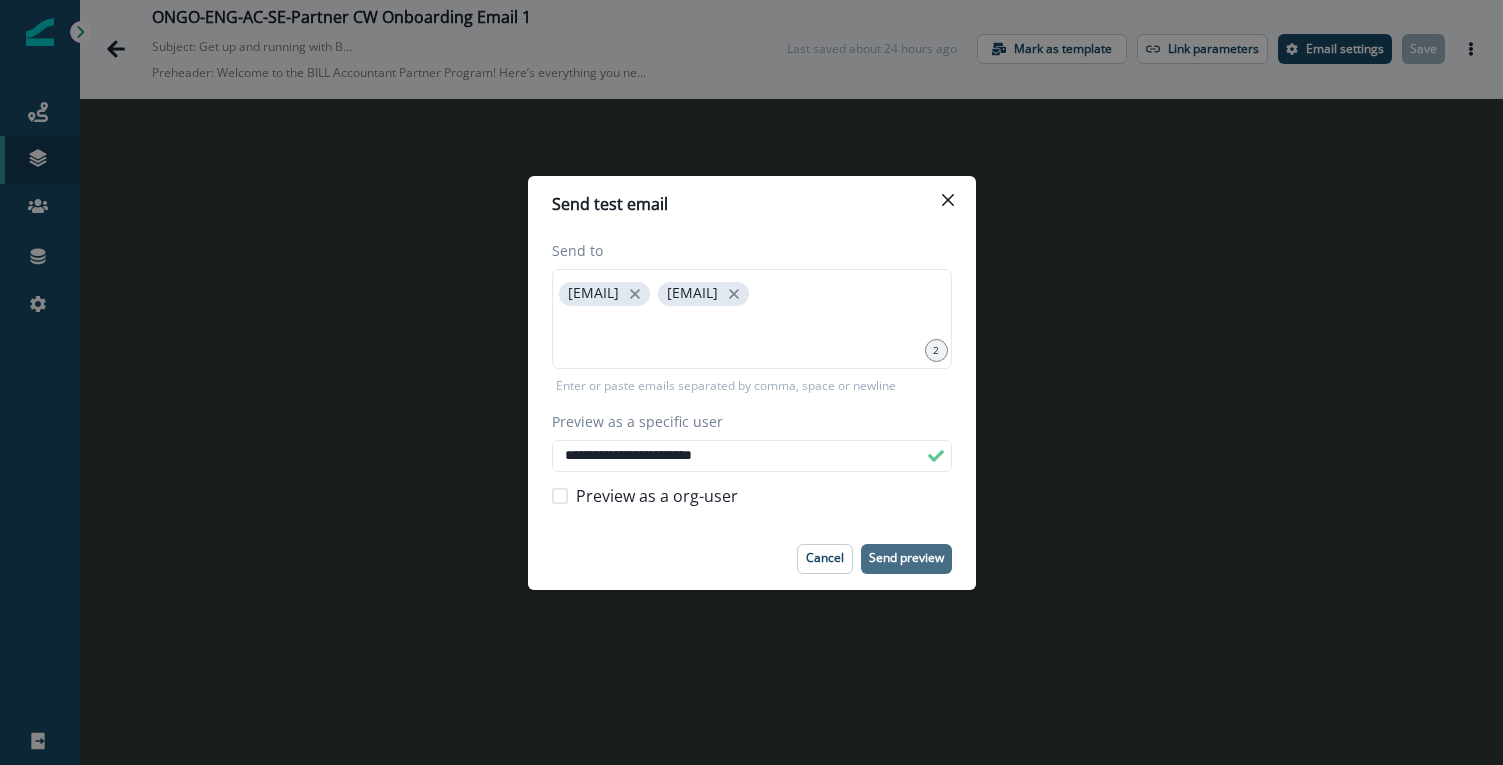 click on "Send preview" at bounding box center (906, 558) 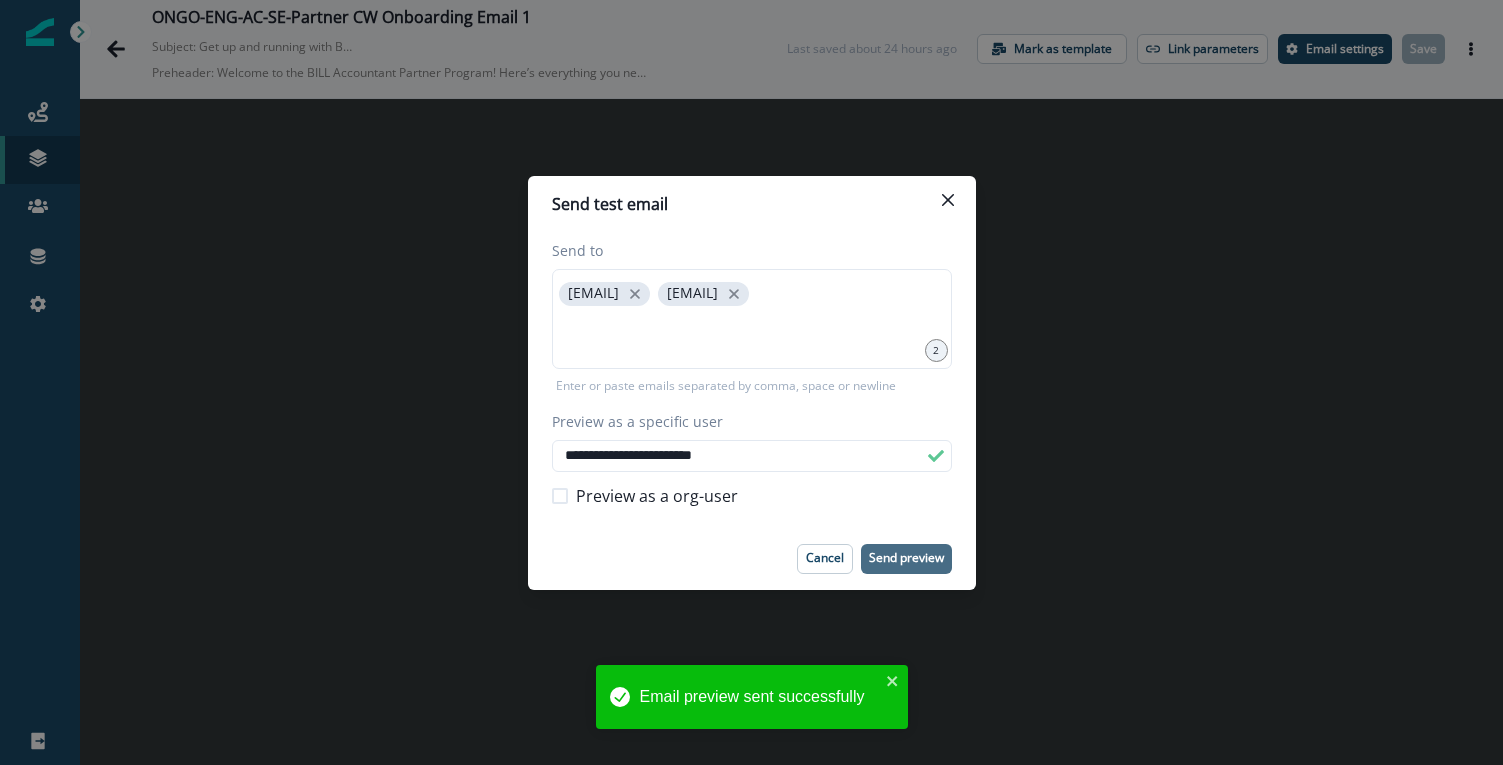 click on "**********" at bounding box center [751, 382] 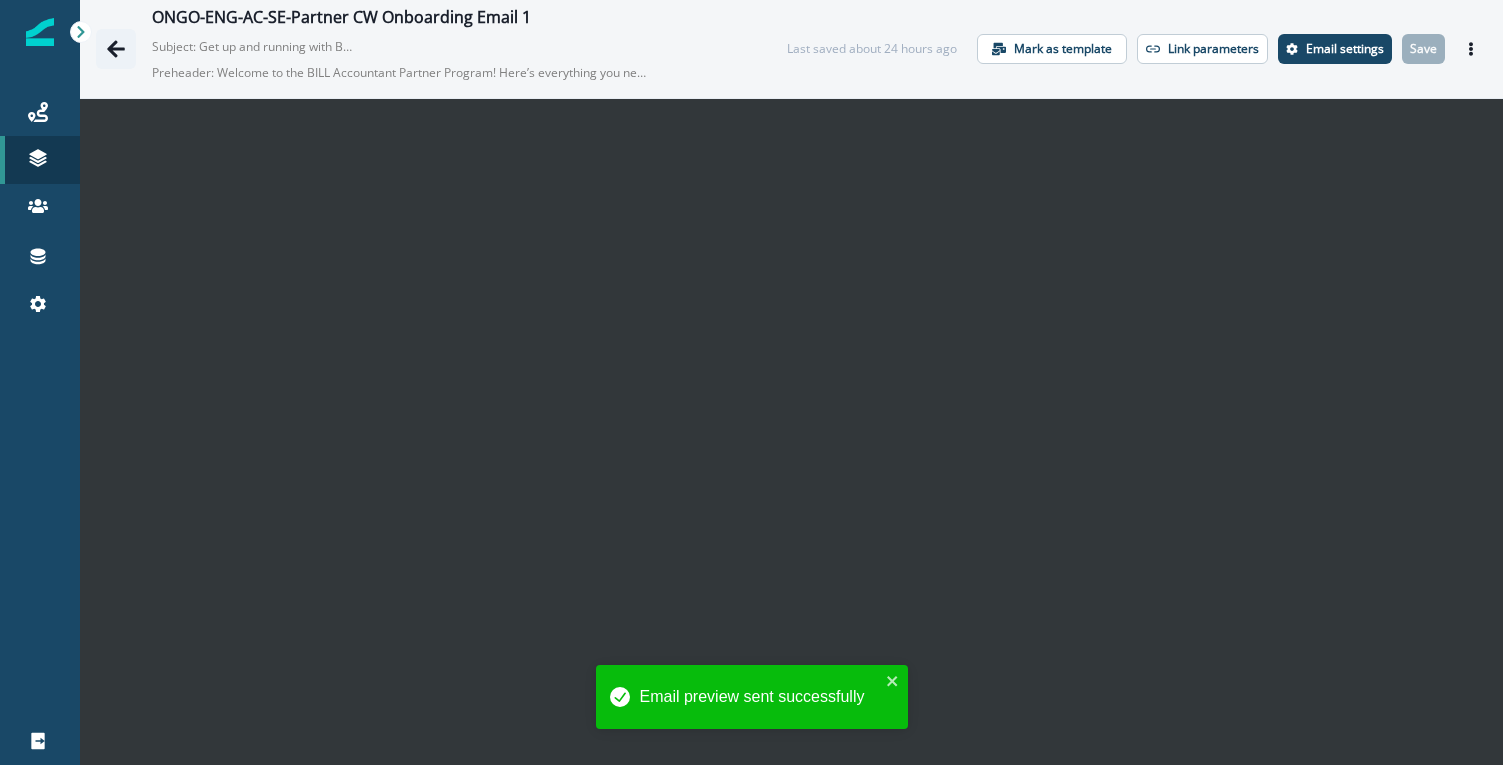 click 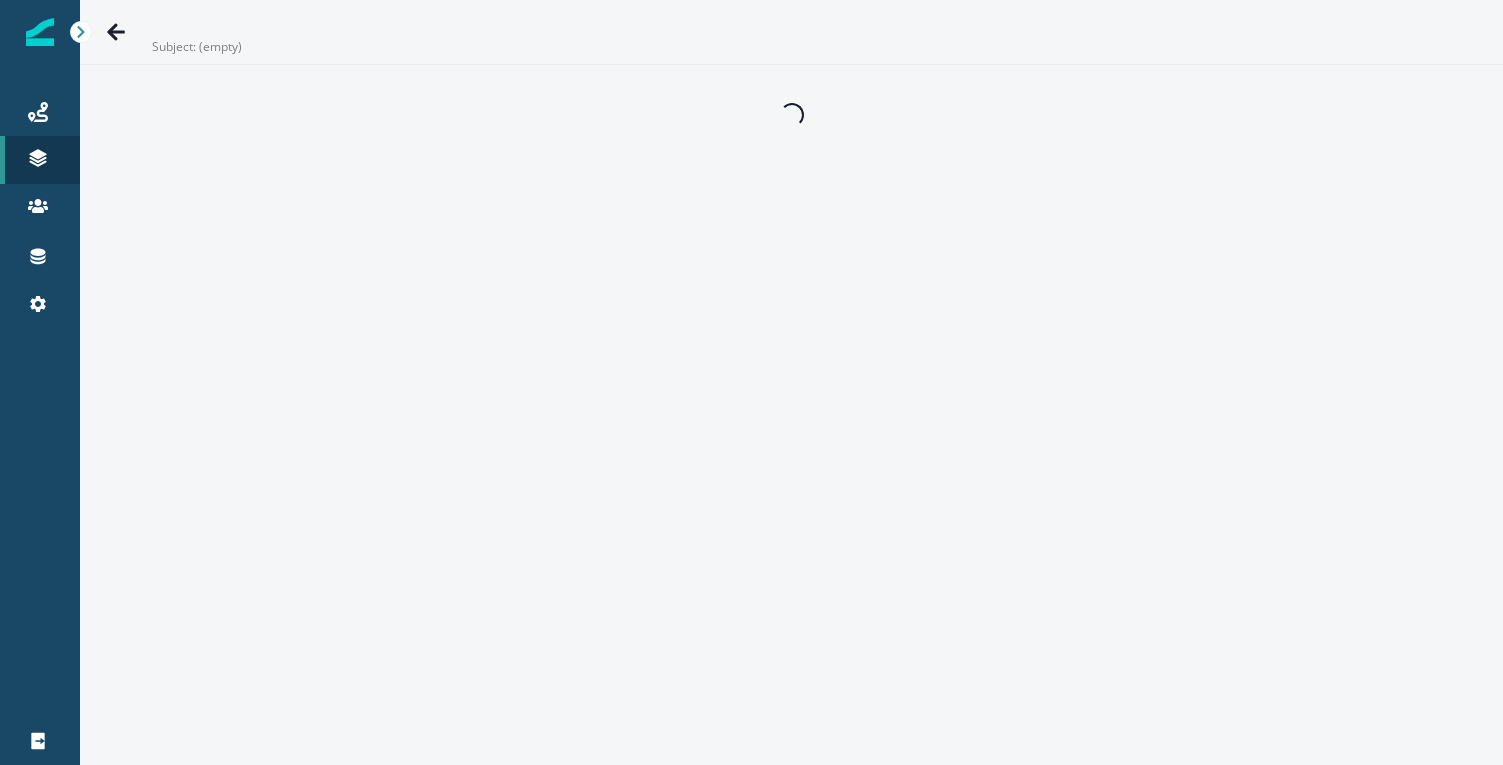 scroll, scrollTop: 0, scrollLeft: 0, axis: both 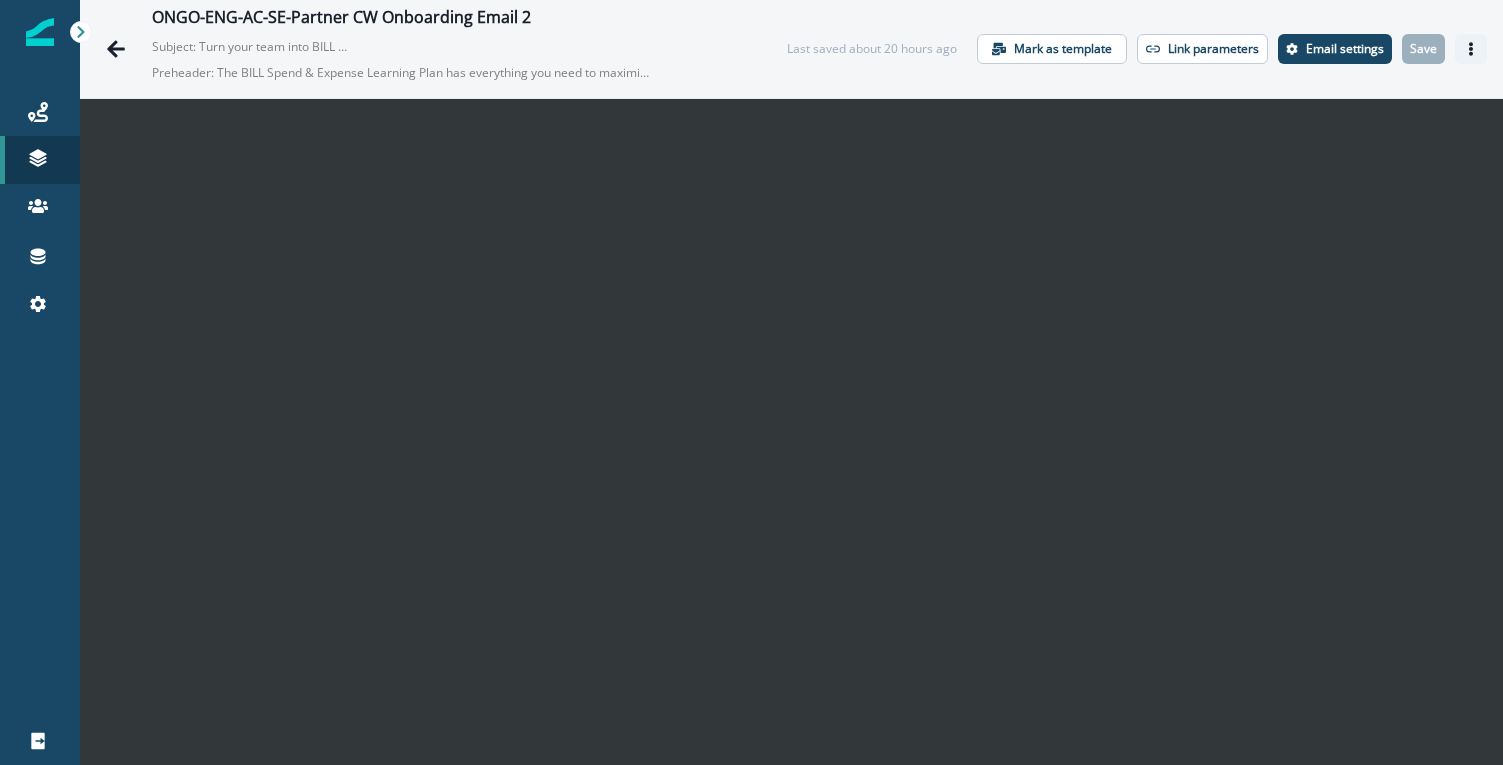 click 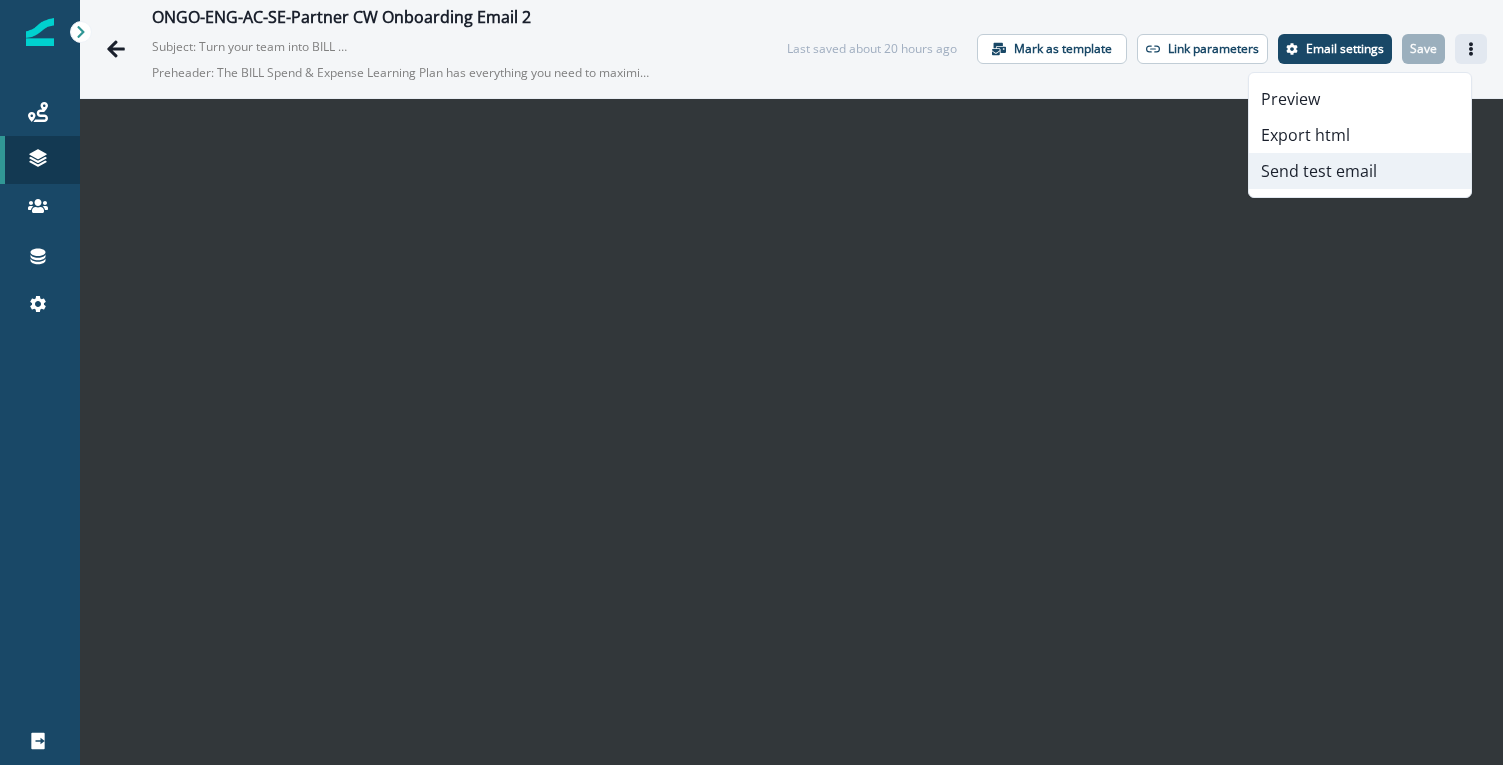 click on "Send test email" at bounding box center (1360, 171) 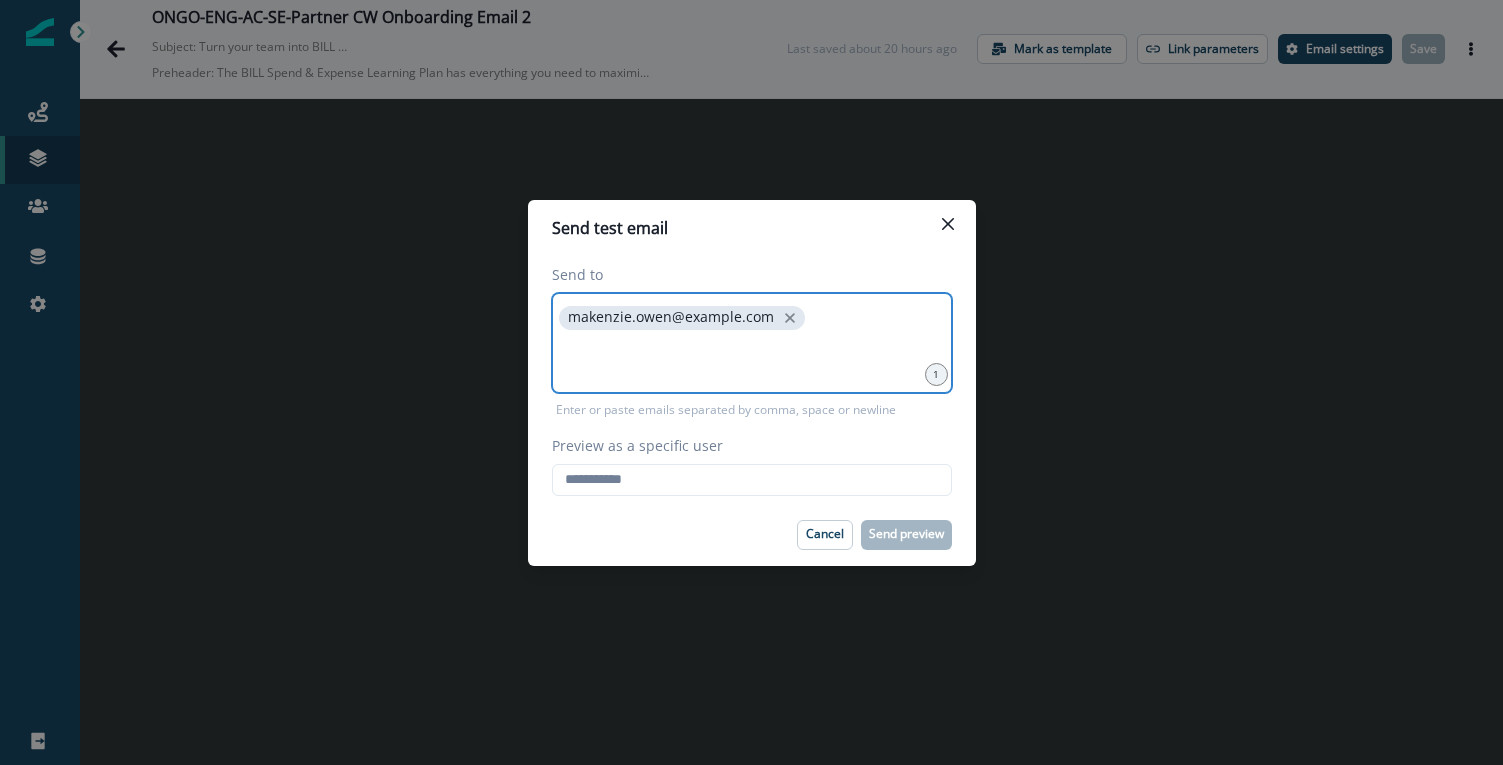 click at bounding box center [752, 359] 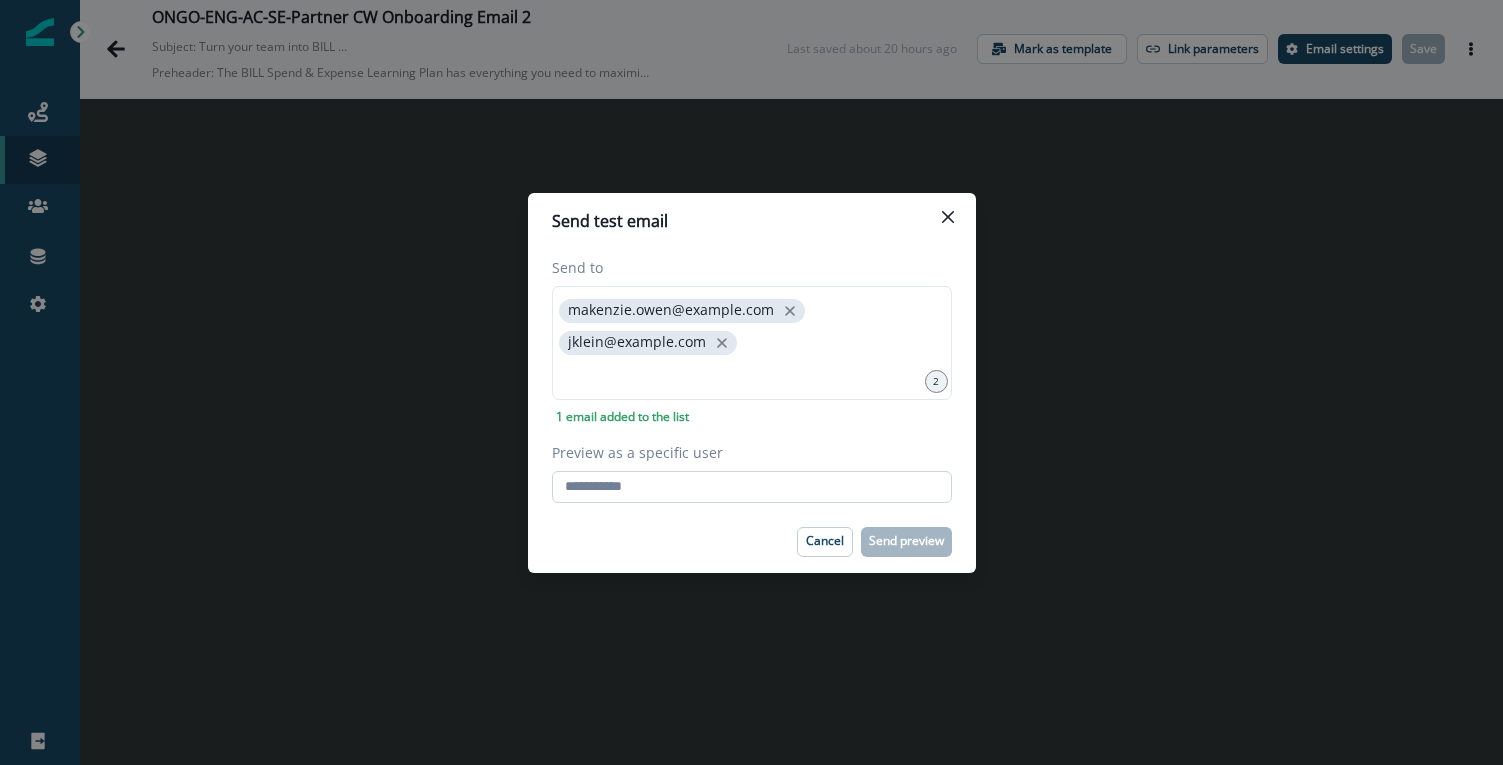click on "Preview as a specific user" at bounding box center (752, 487) 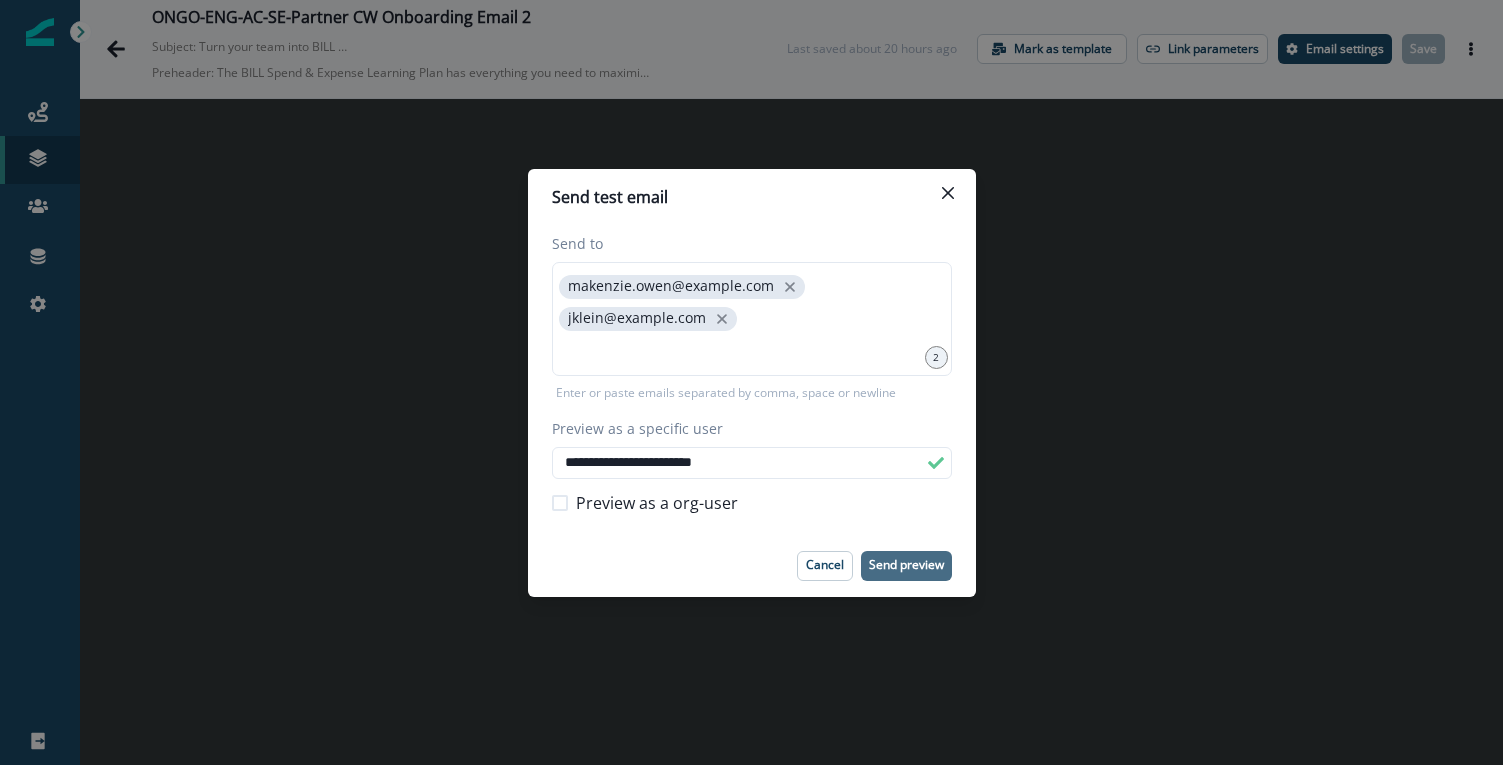 click on "Send preview" at bounding box center (906, 565) 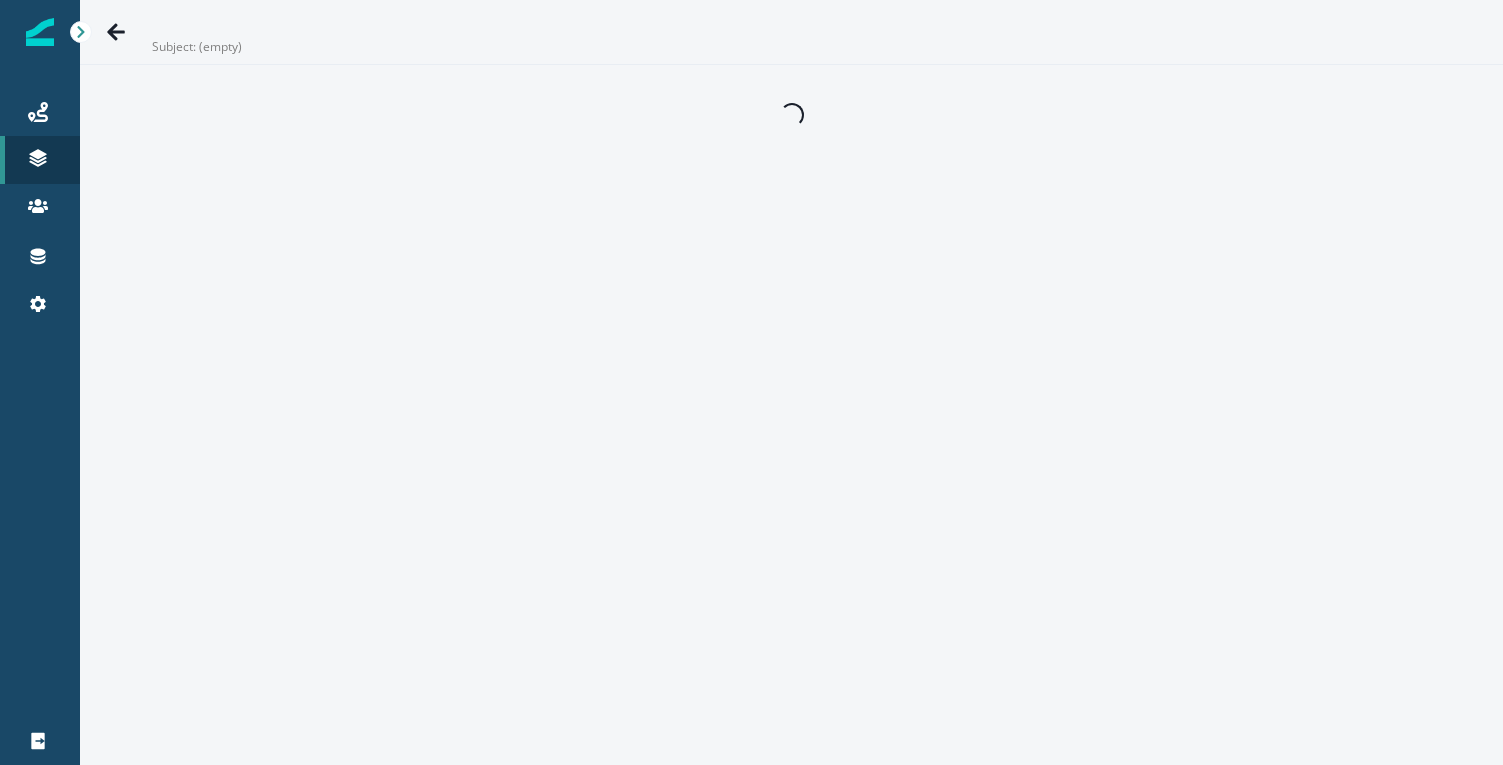 scroll, scrollTop: 0, scrollLeft: 0, axis: both 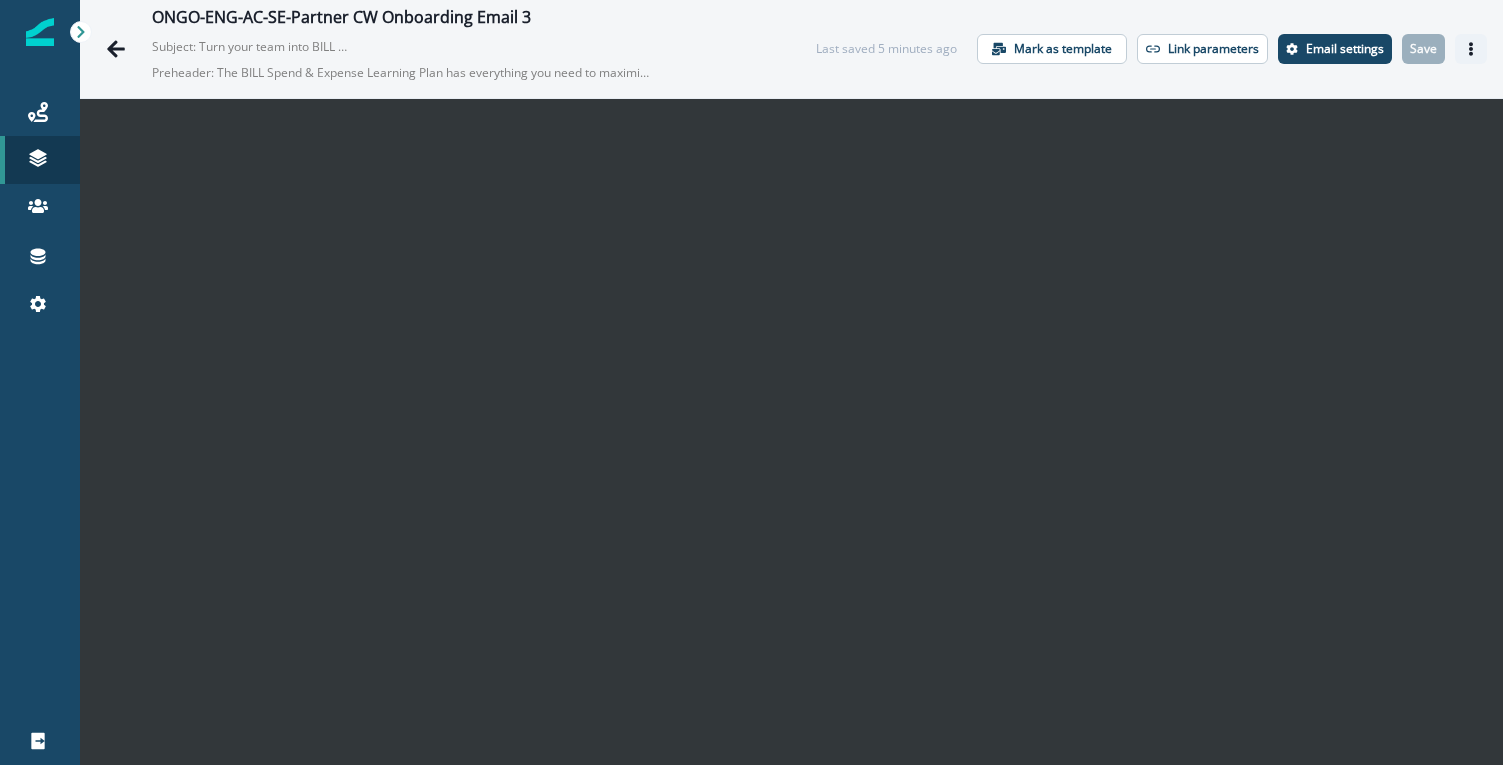 click 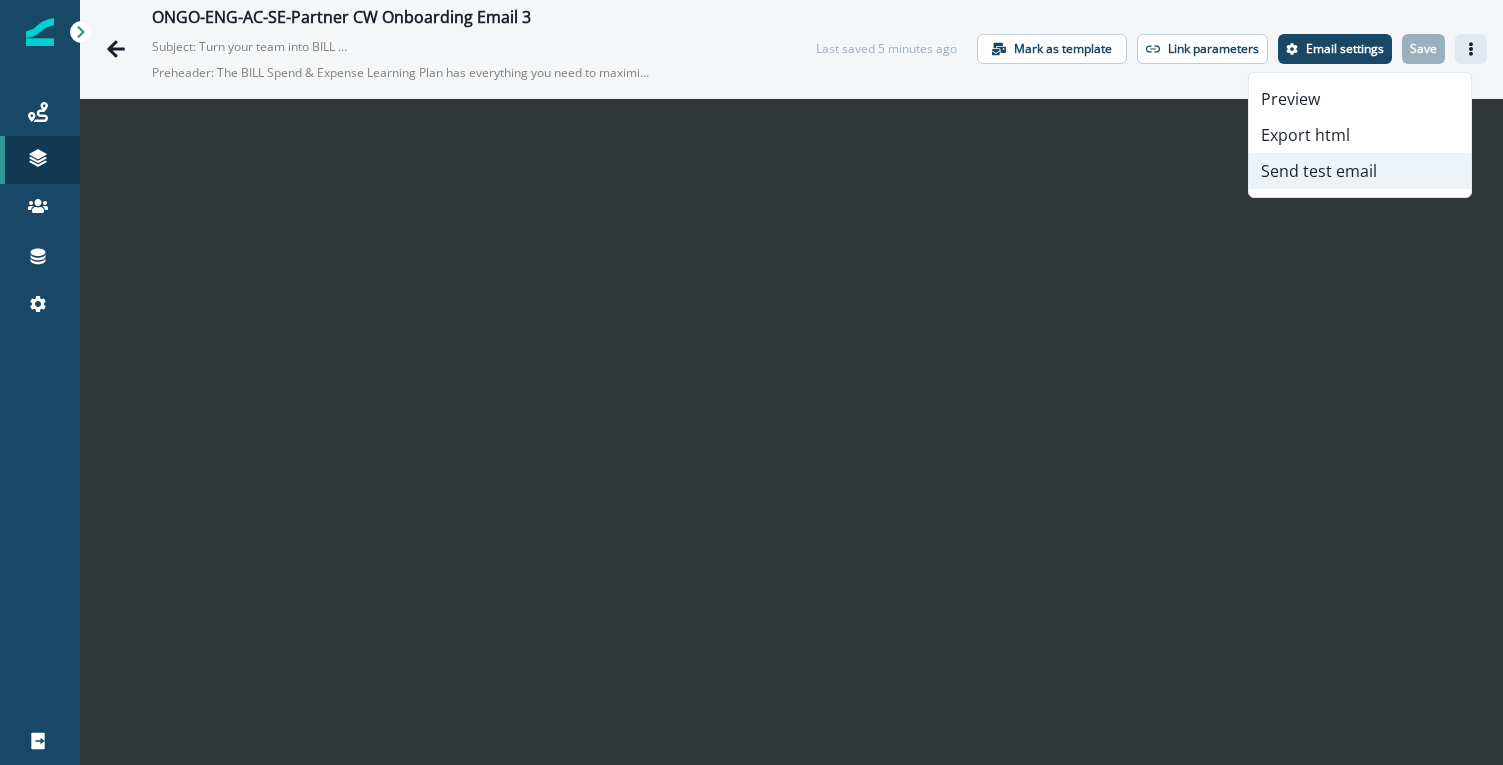 click on "Send test email" at bounding box center (1360, 171) 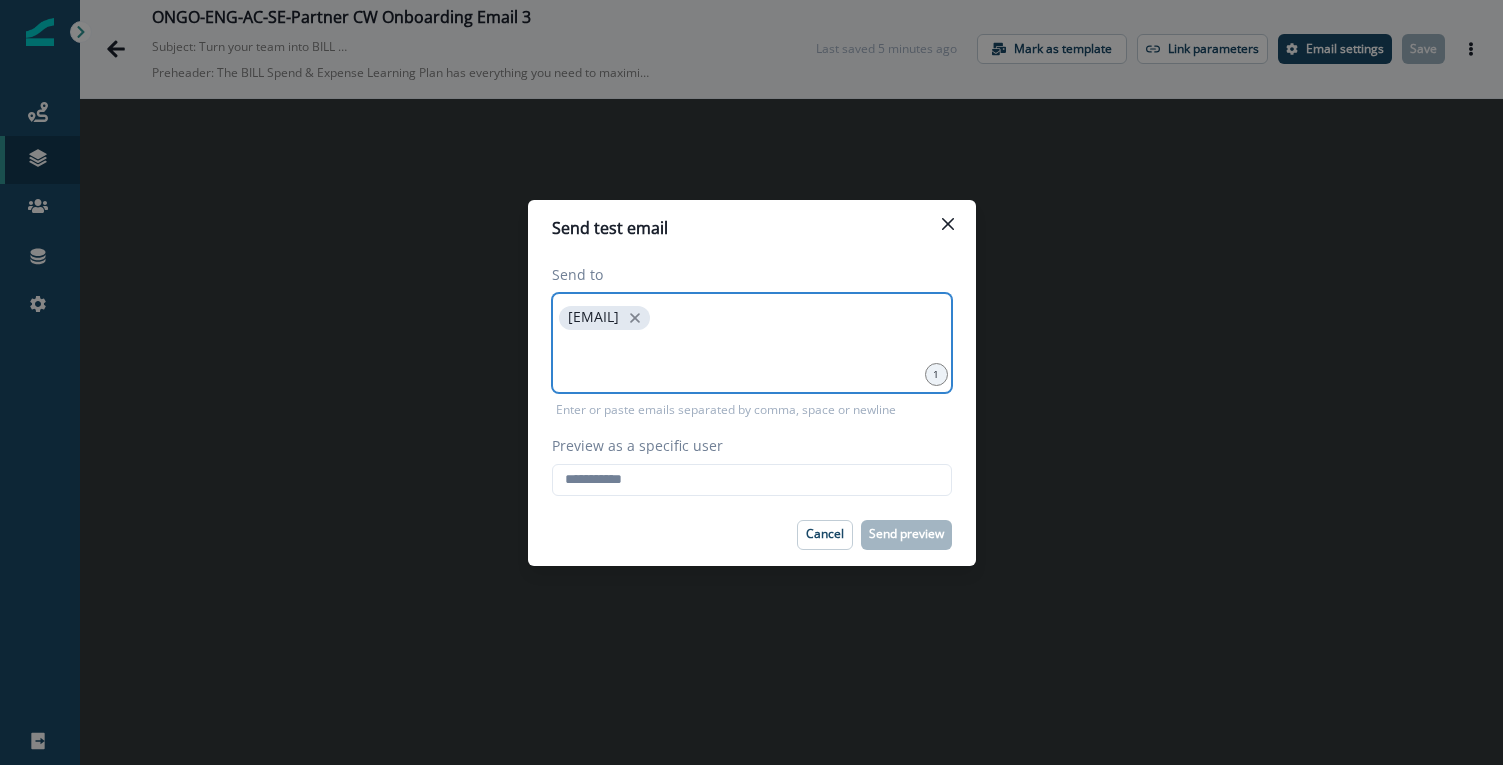 click at bounding box center (752, 359) 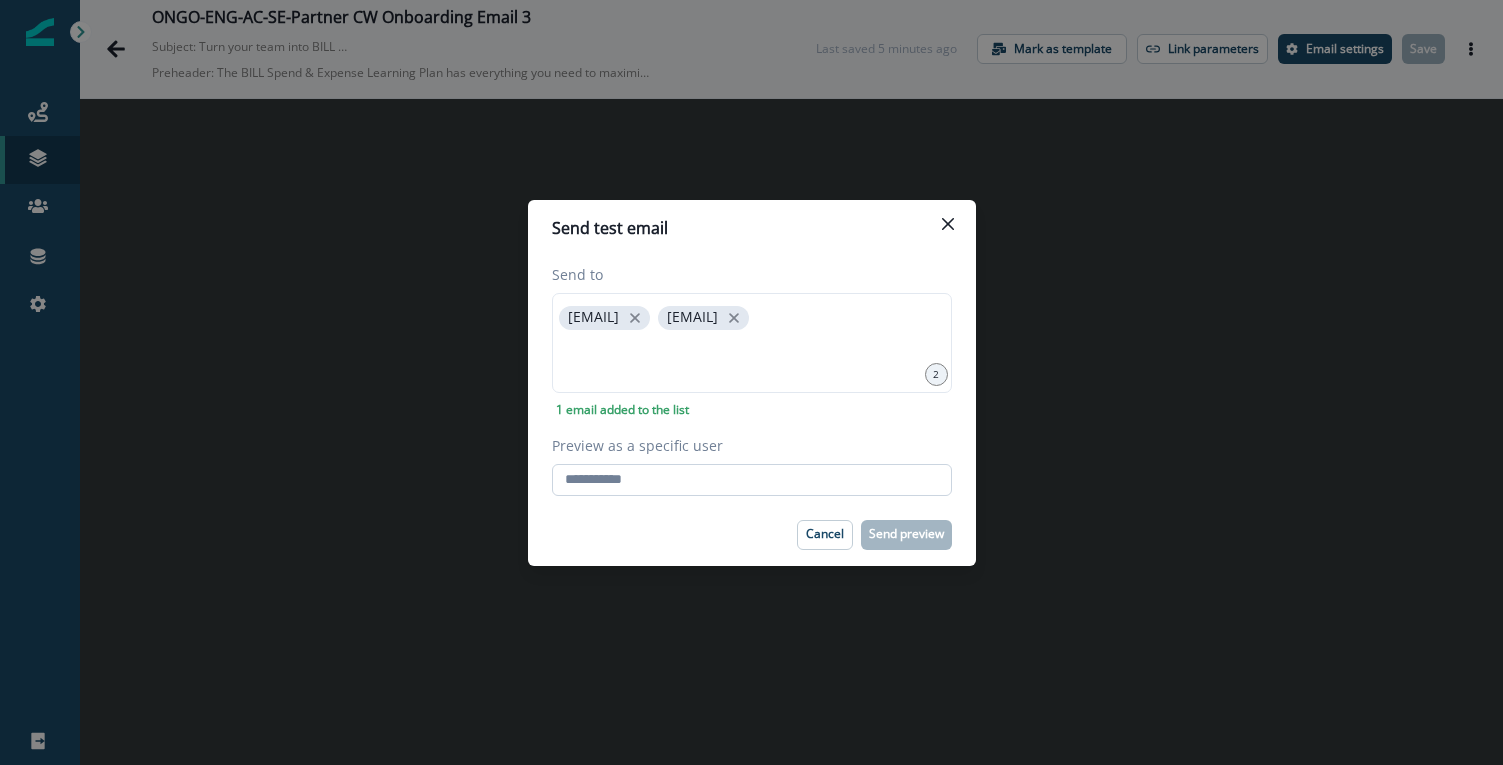 click on "Preview as a specific user" at bounding box center (752, 480) 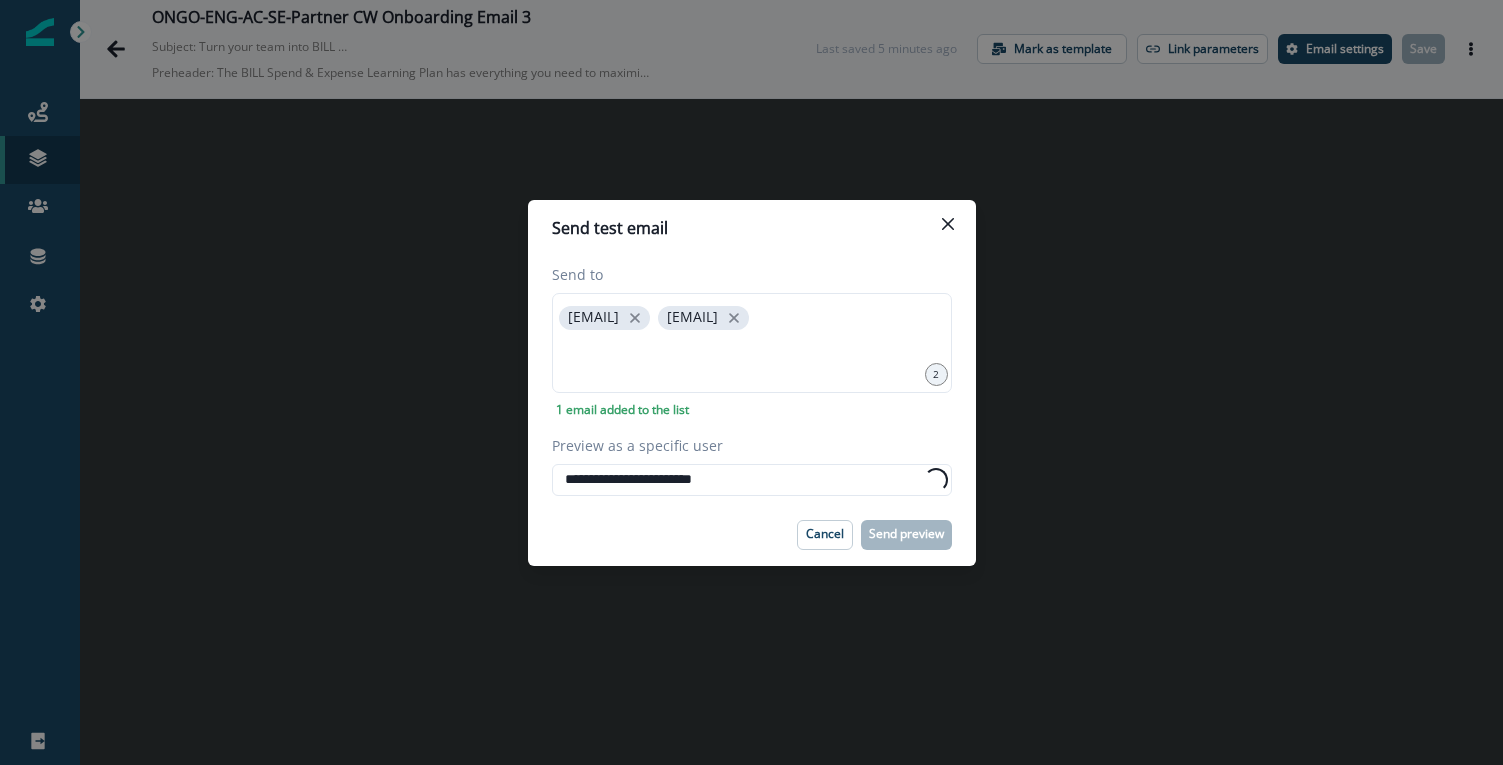 click on "Cancel Send preview" at bounding box center [752, 535] 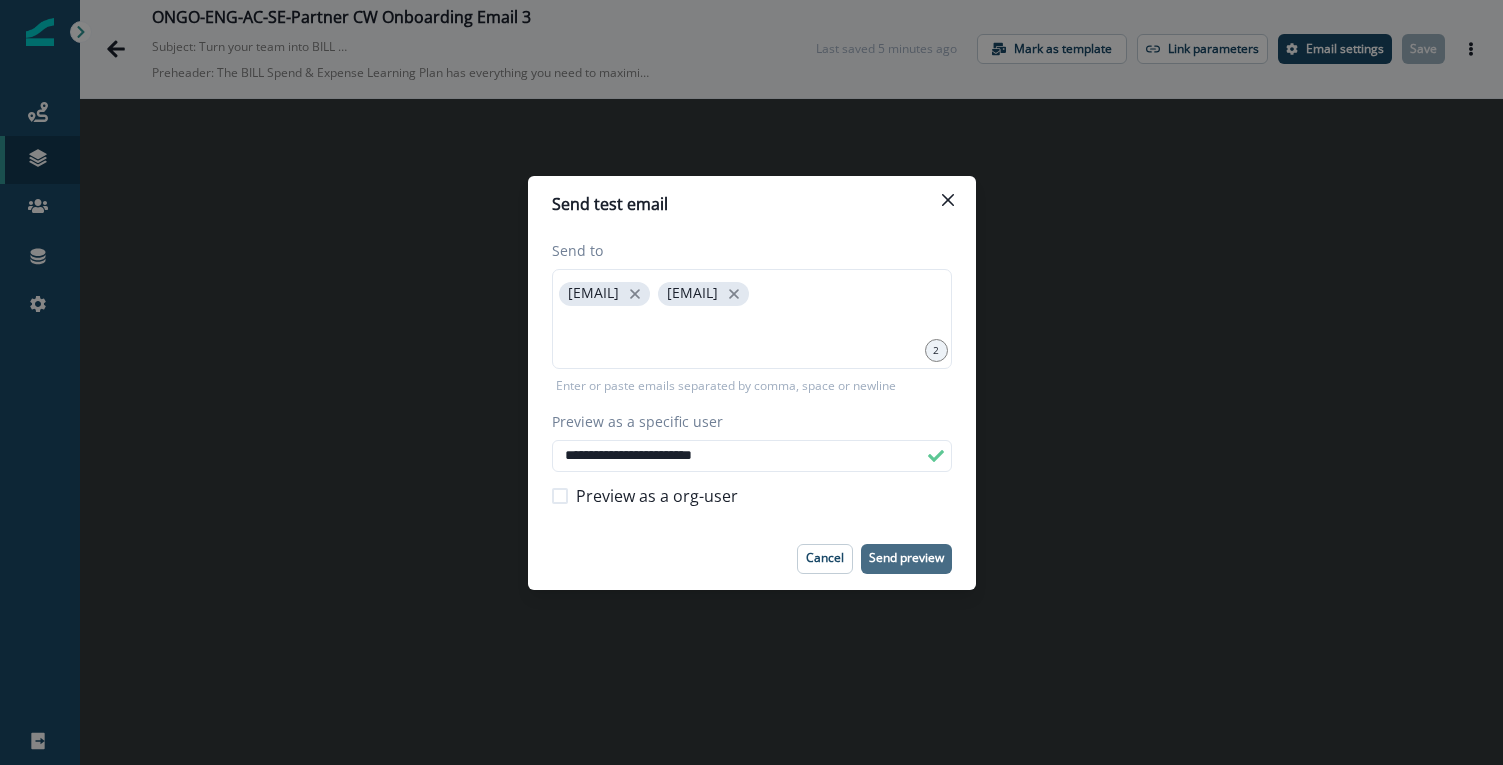 click on "Send preview" at bounding box center [906, 558] 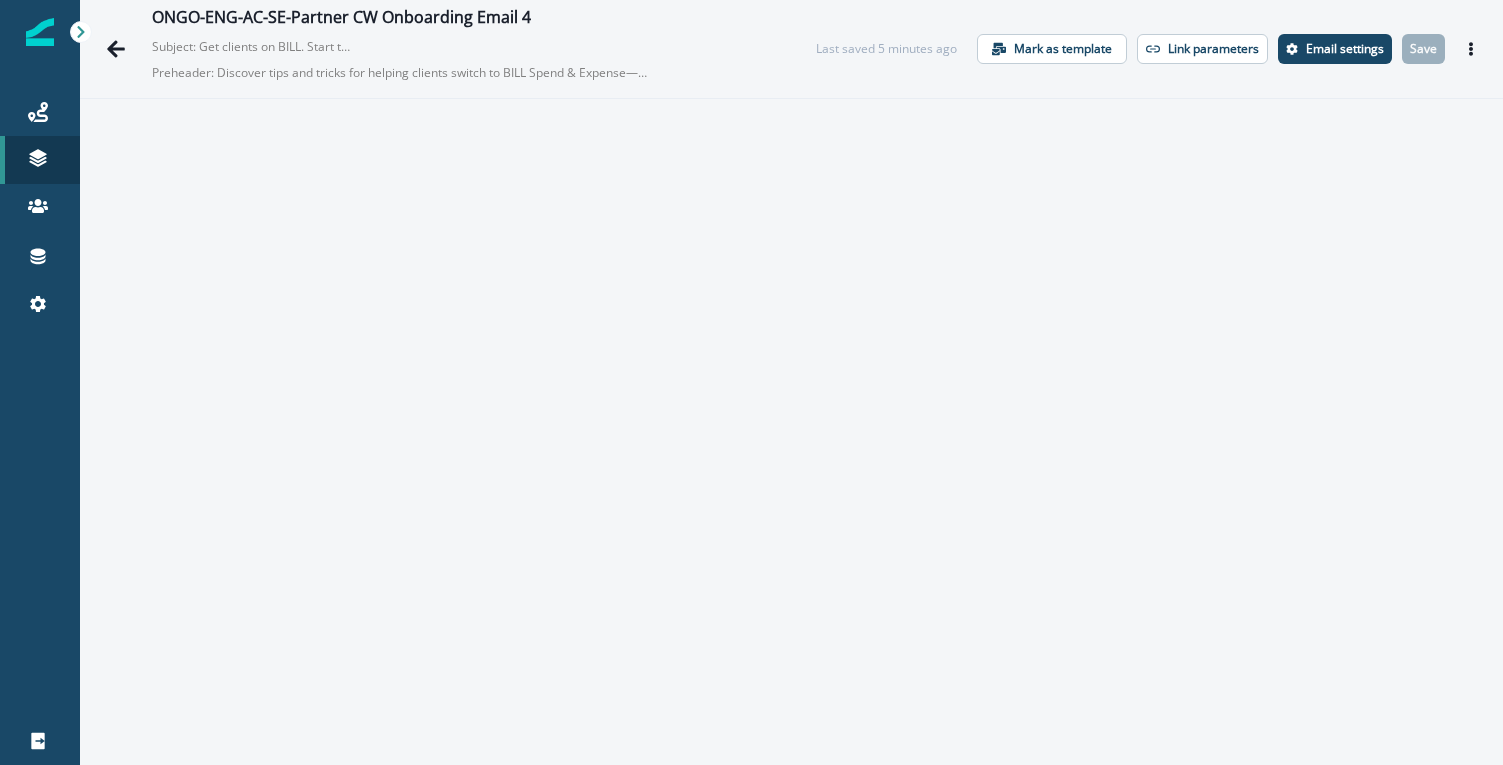 scroll, scrollTop: 0, scrollLeft: 0, axis: both 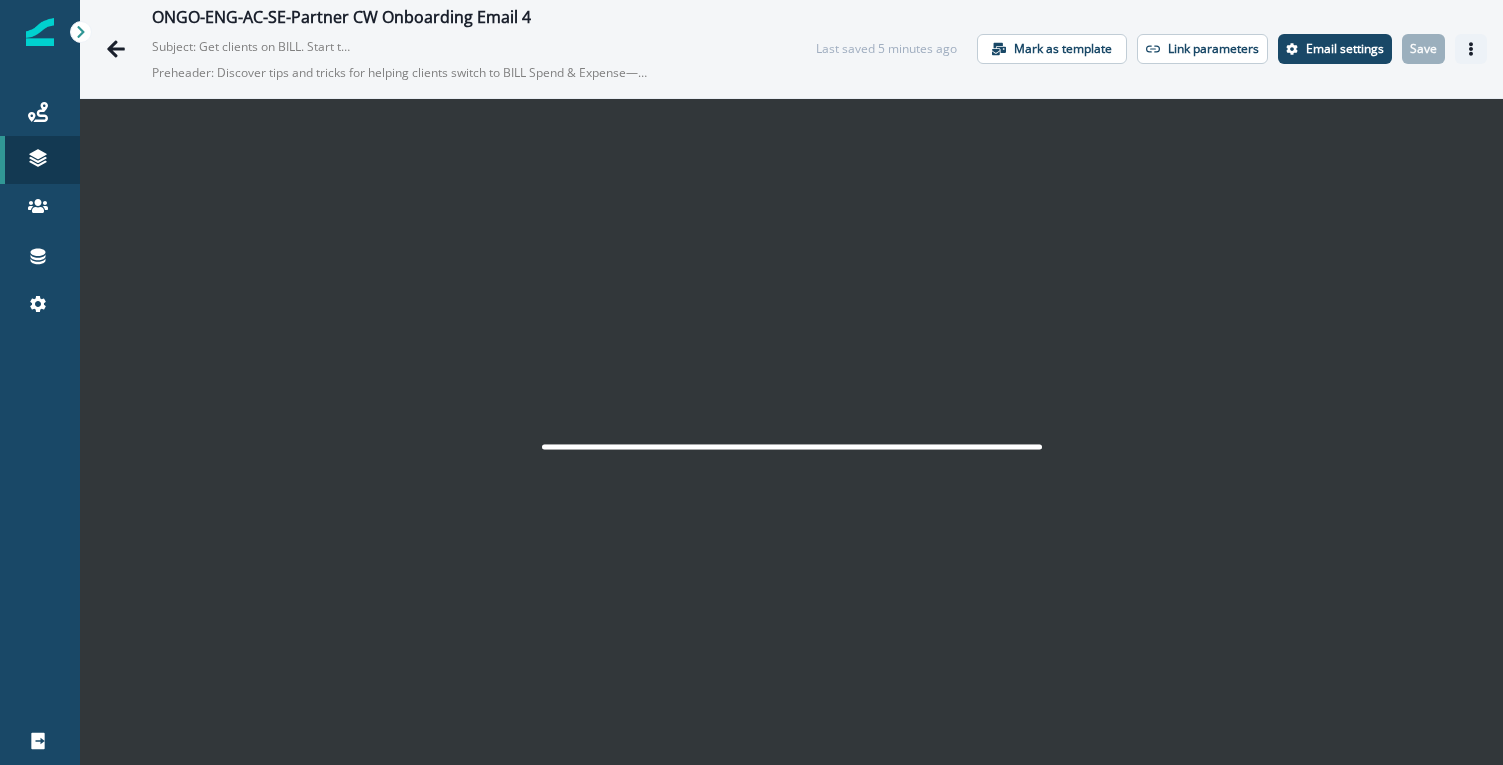click 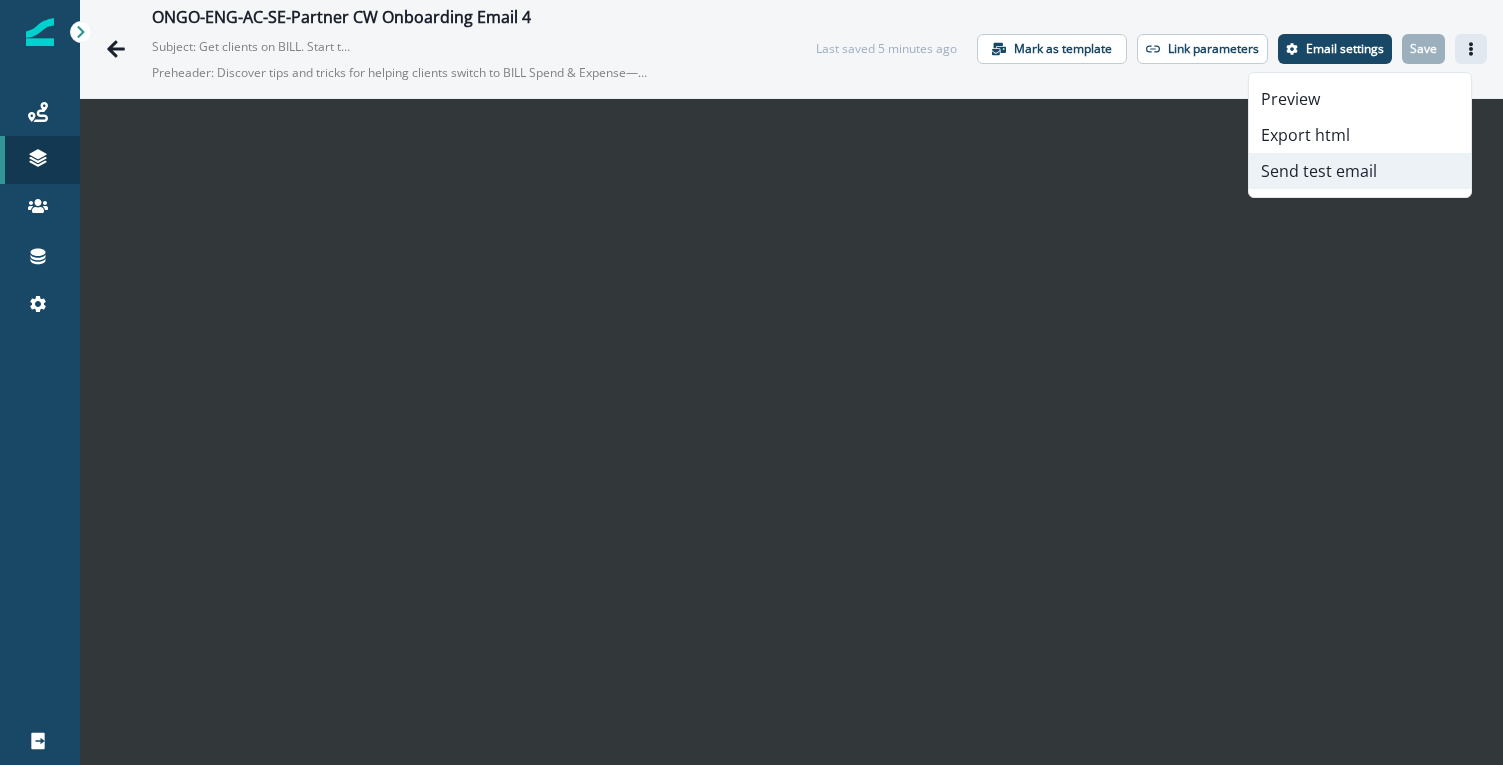 click on "Send test email" at bounding box center (1360, 171) 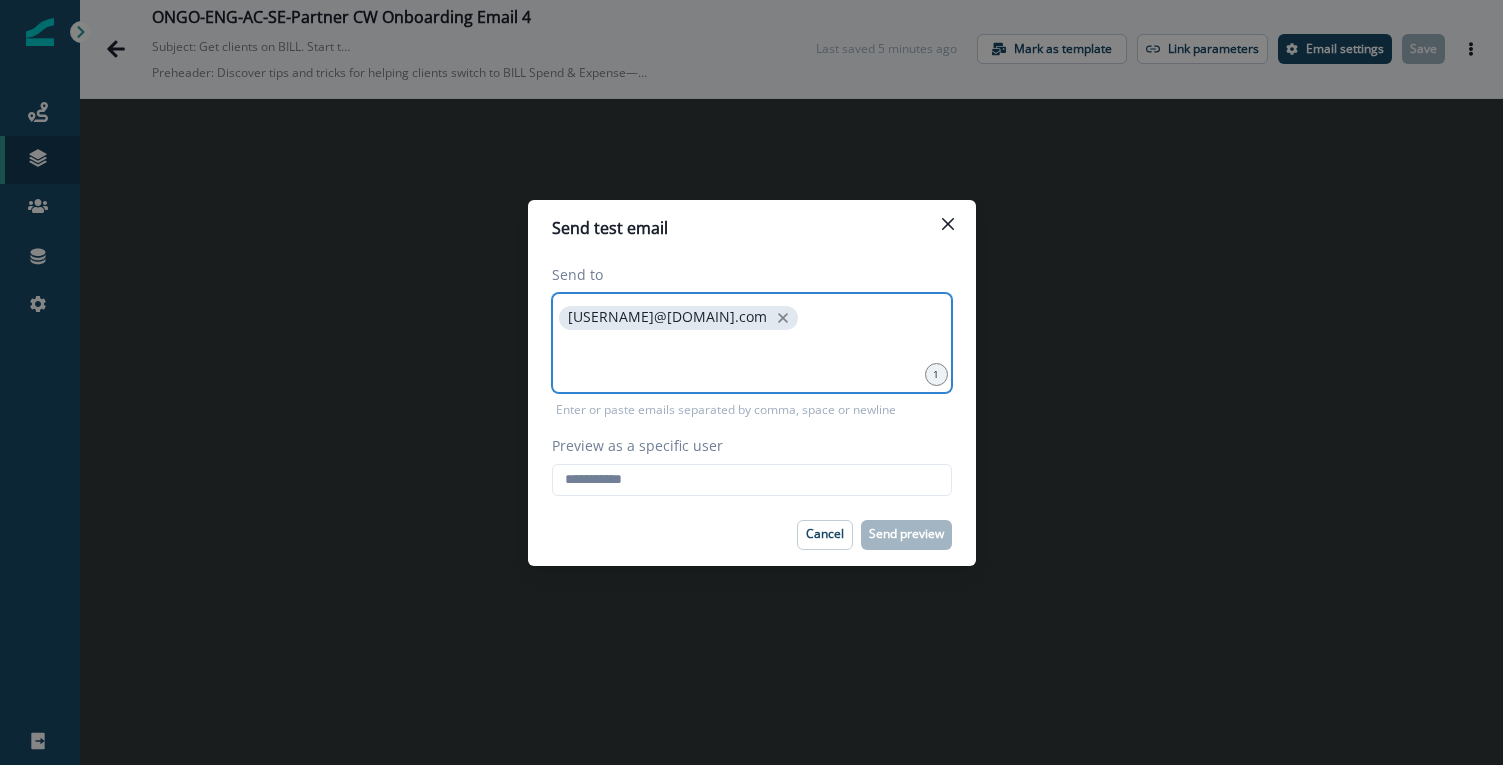 click at bounding box center [752, 359] 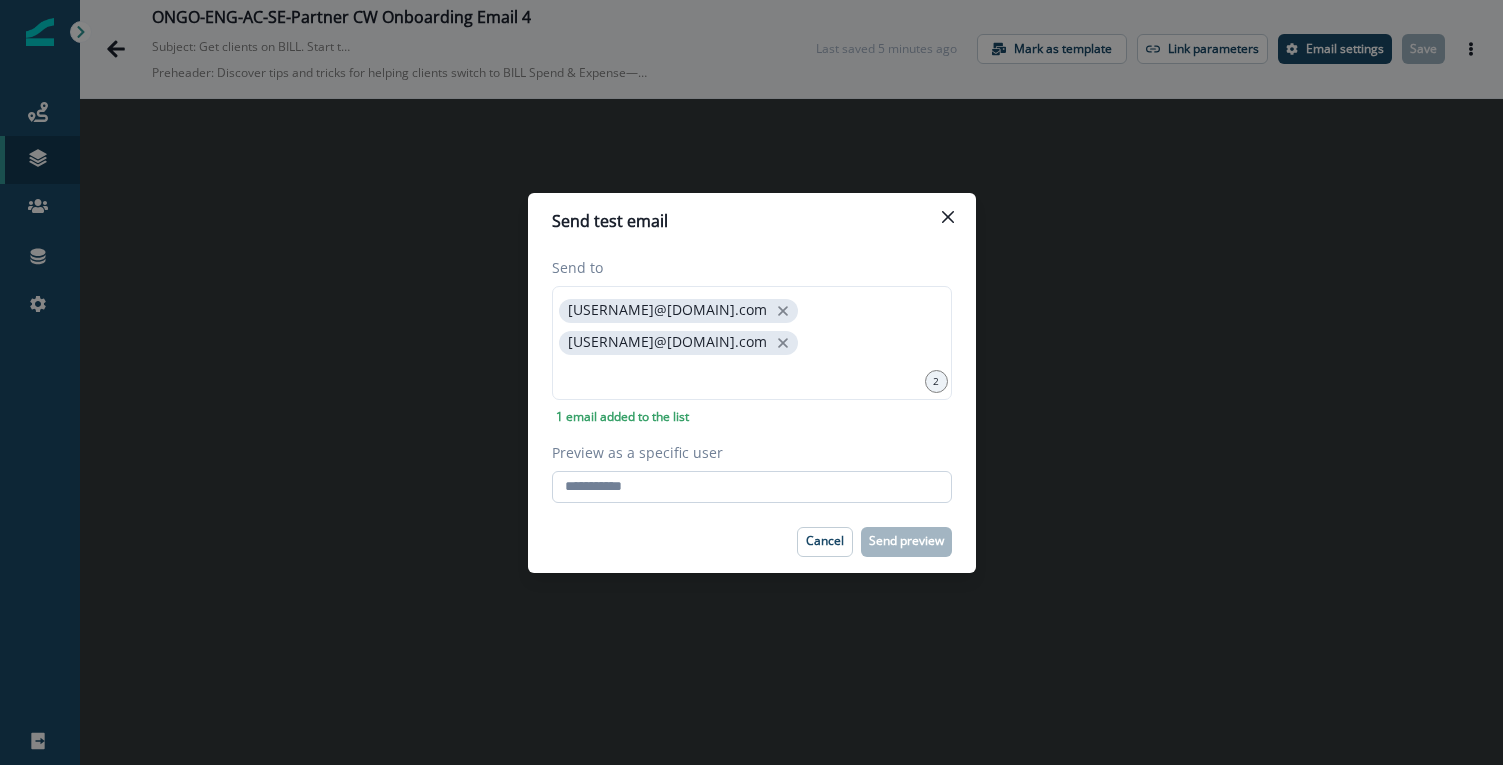 click on "Preview as a specific user" at bounding box center (752, 487) 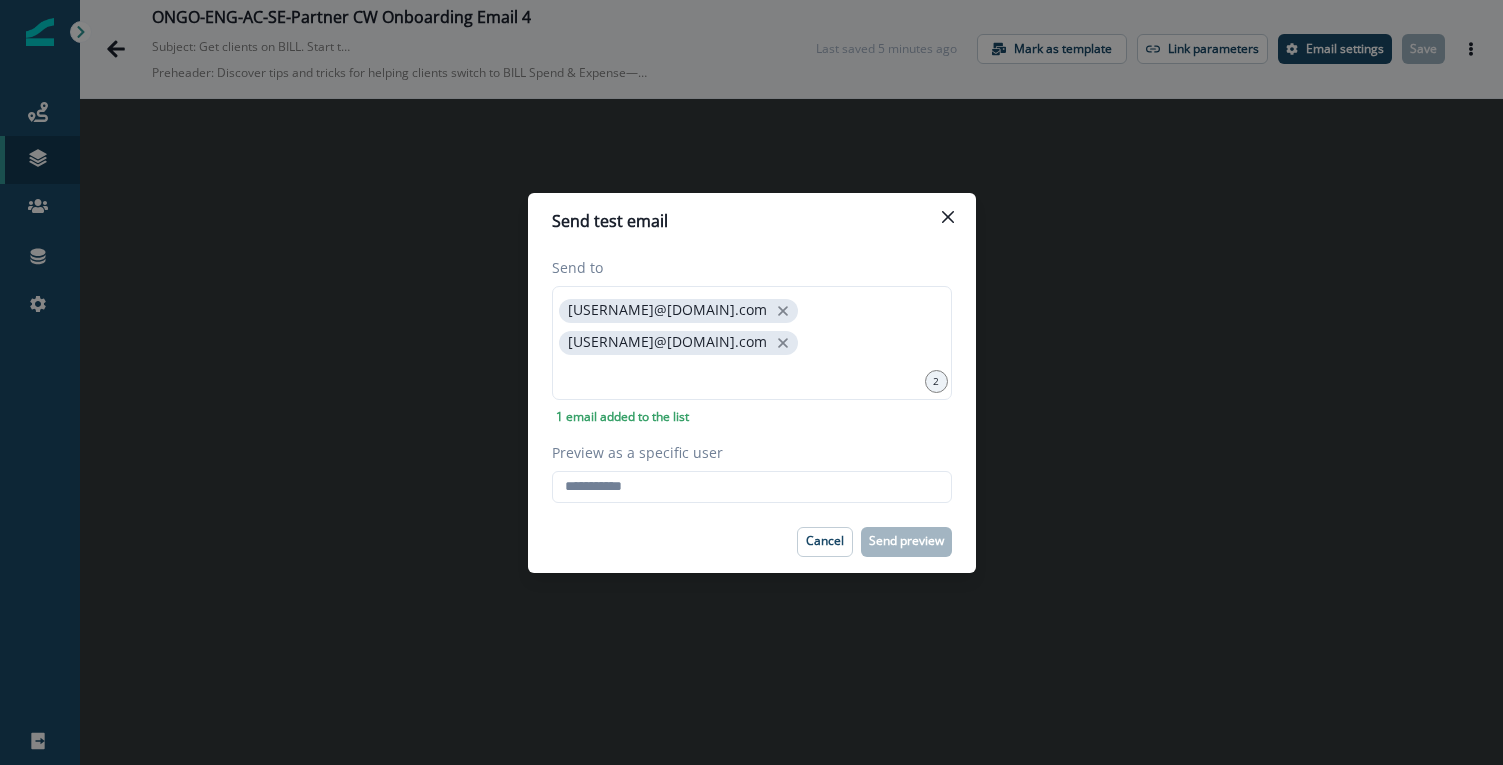 type on "**********" 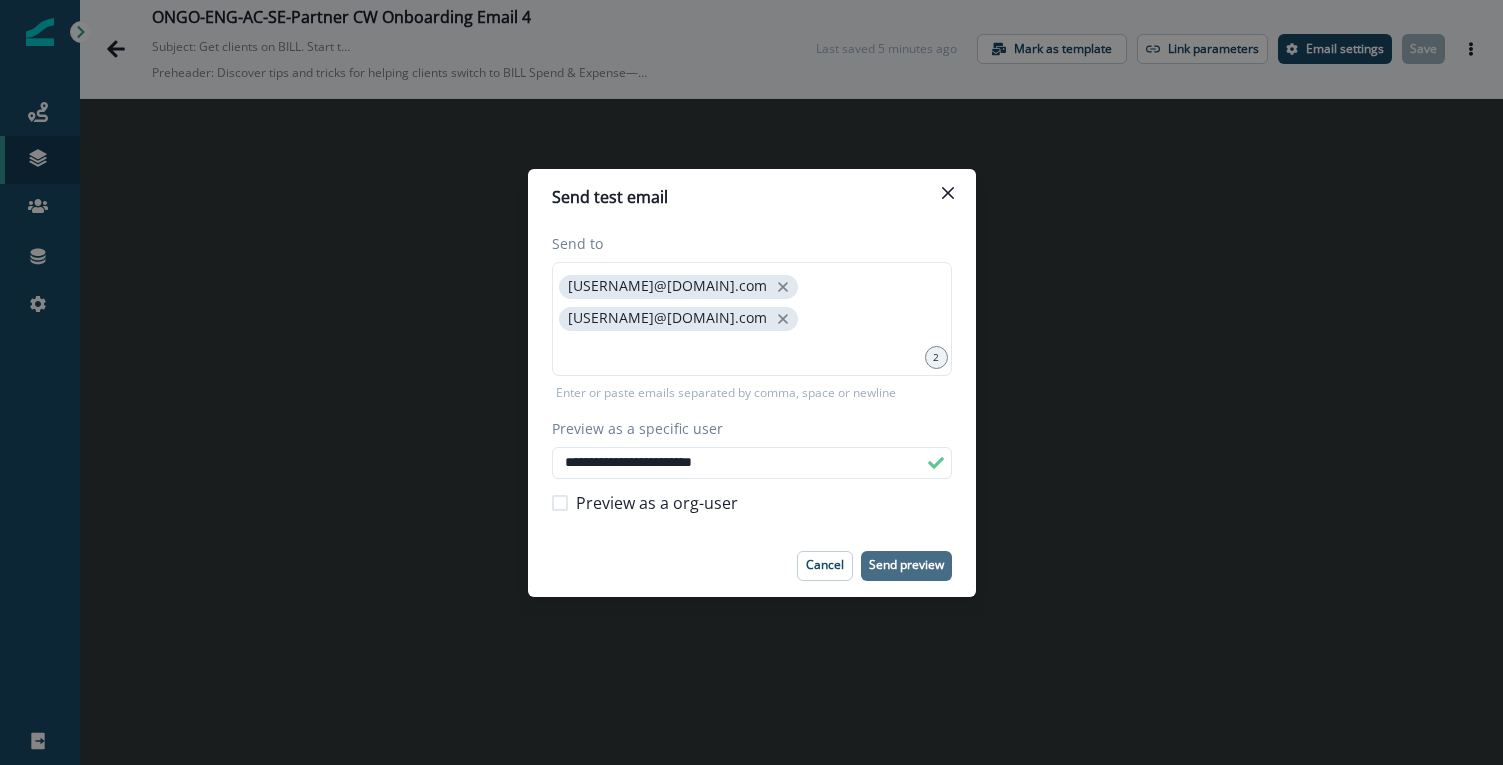 click on "Send preview" at bounding box center (906, 565) 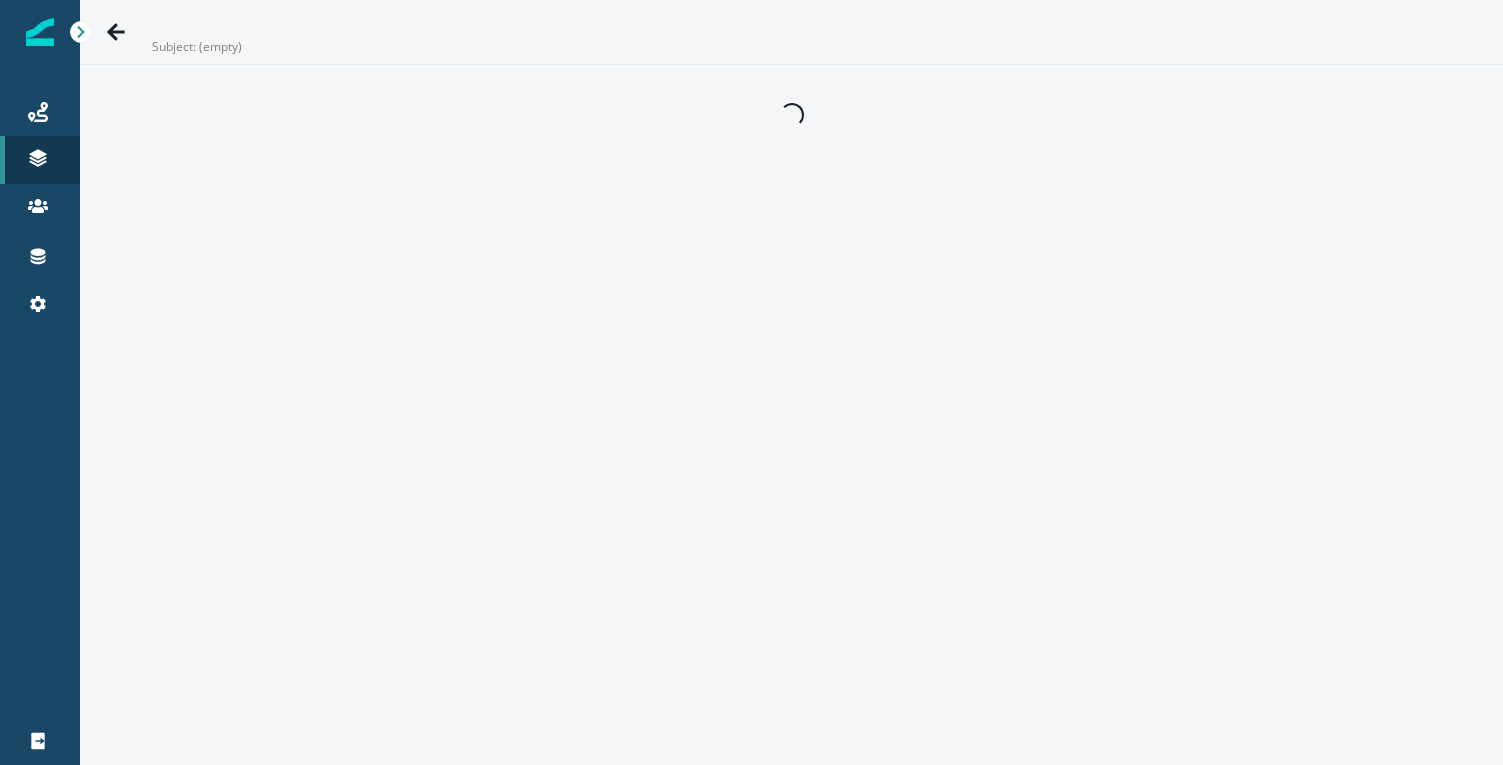 scroll, scrollTop: 0, scrollLeft: 0, axis: both 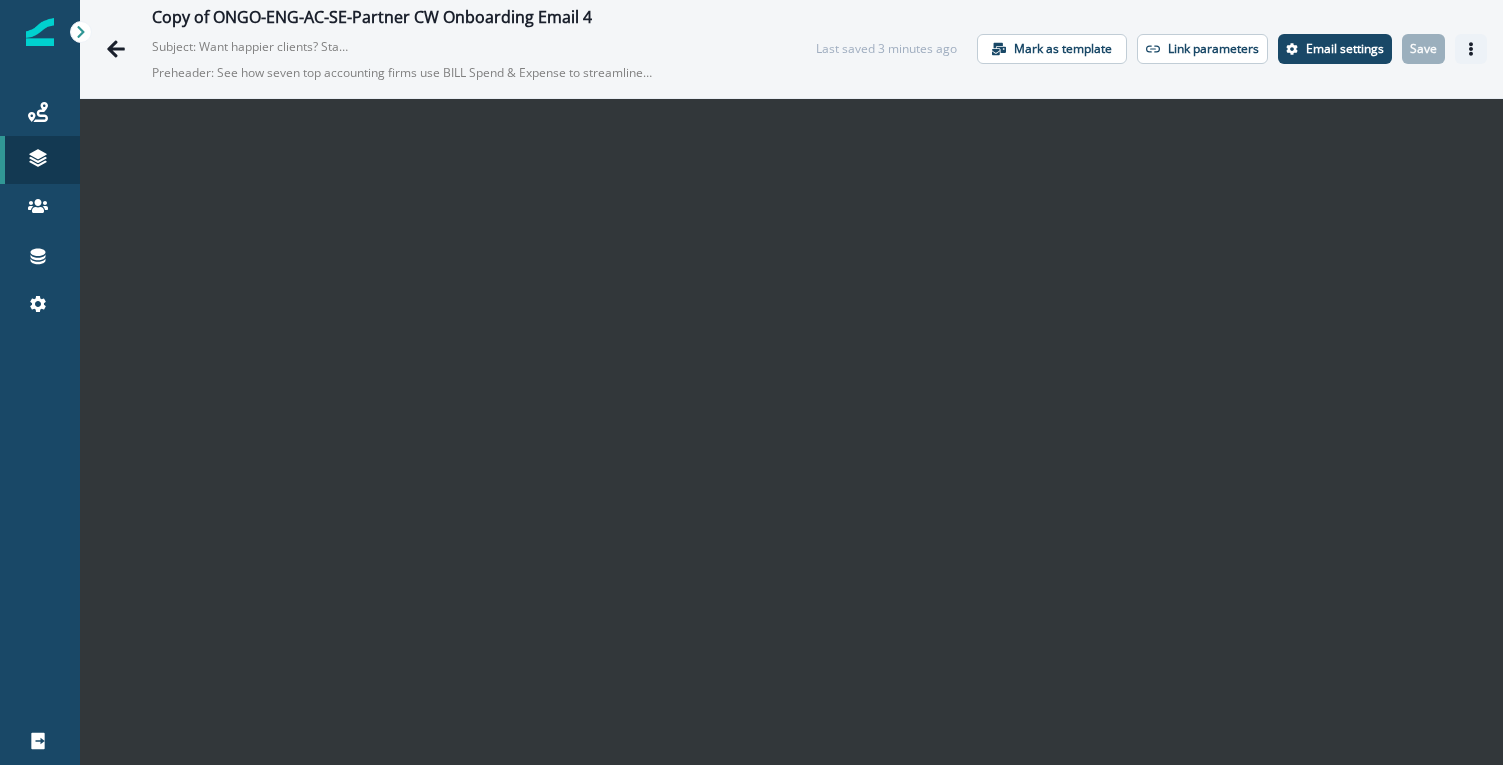 click 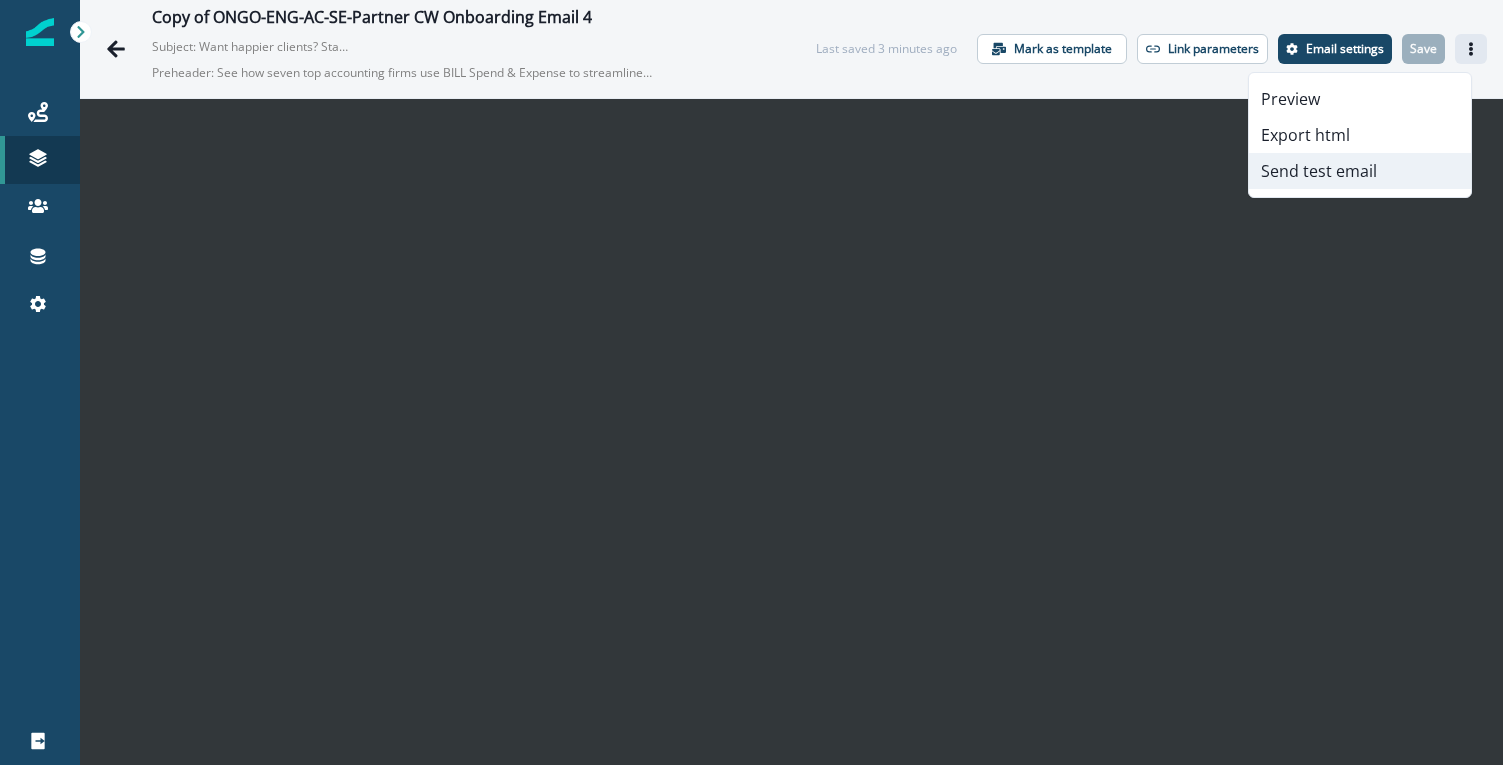 click on "Send test email" at bounding box center (1360, 171) 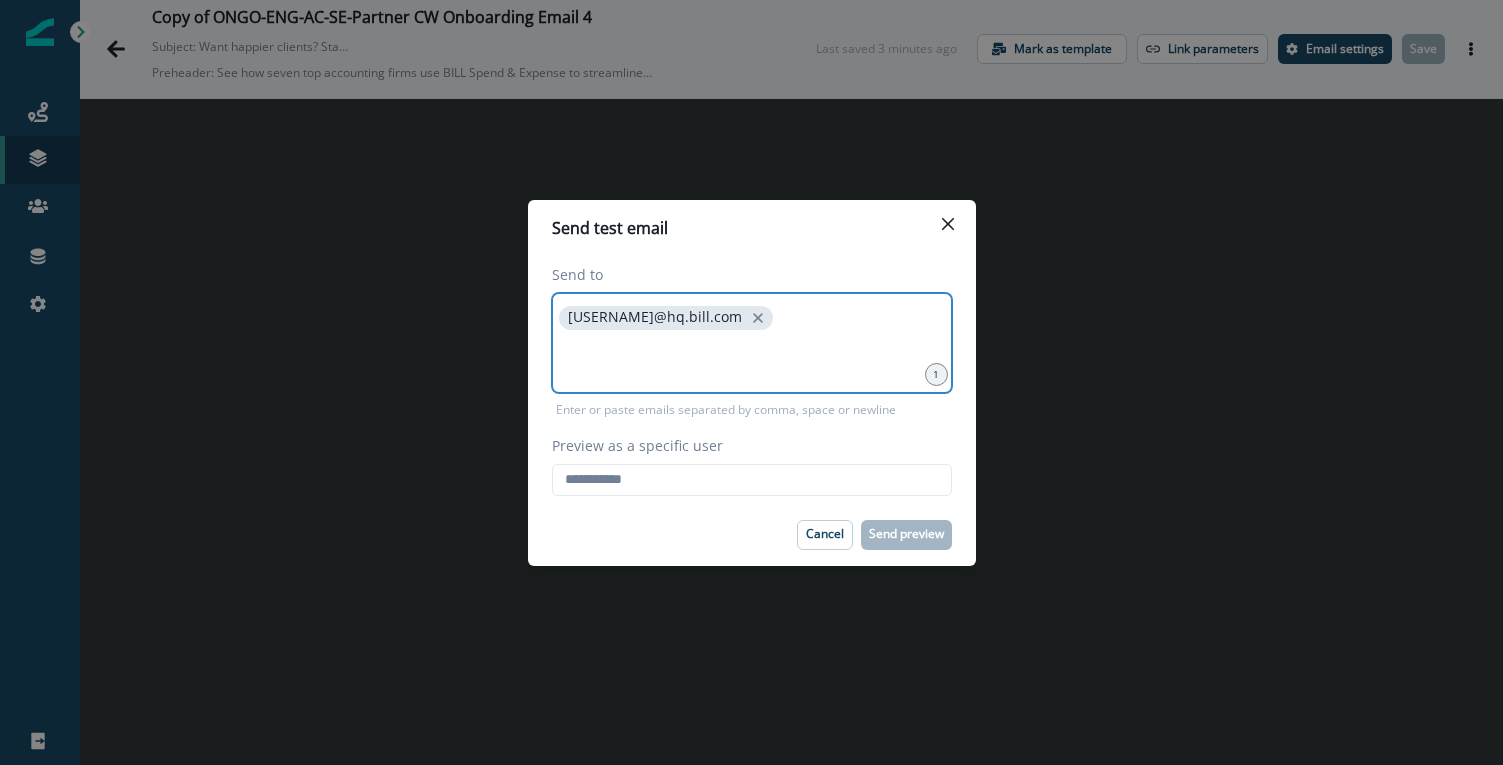 click at bounding box center (752, 359) 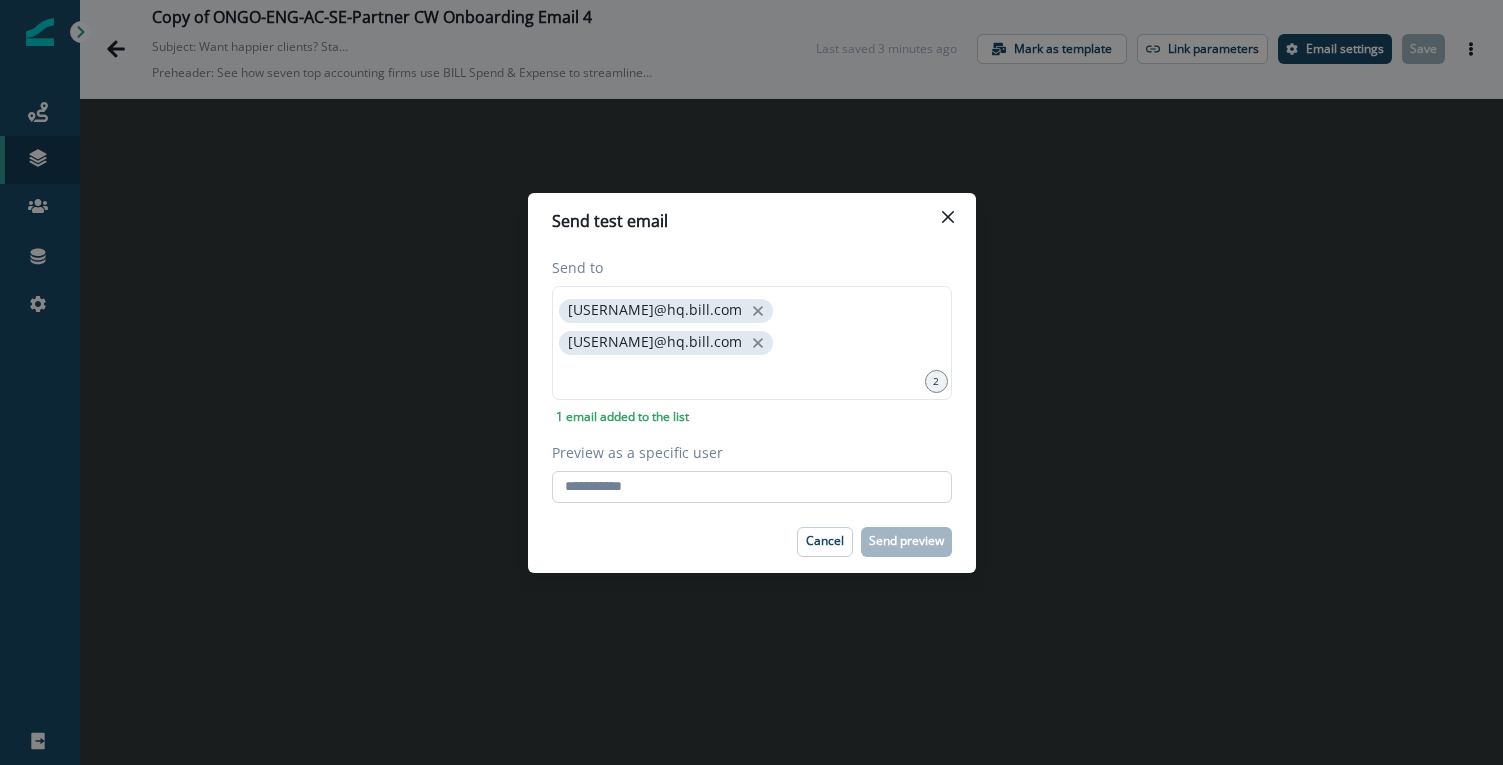 click on "Preview as a specific user" at bounding box center [752, 487] 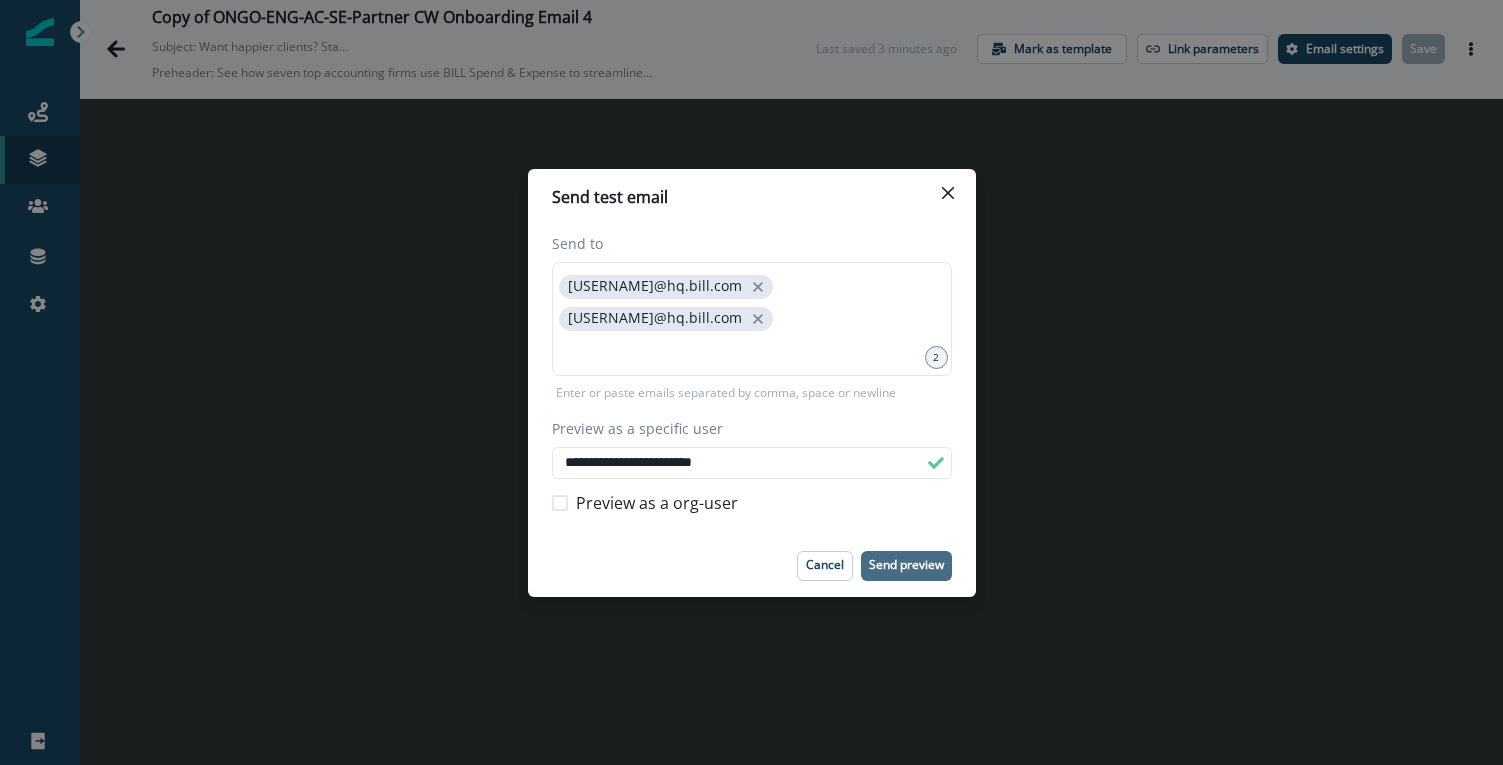 click on "Send preview" at bounding box center [906, 565] 